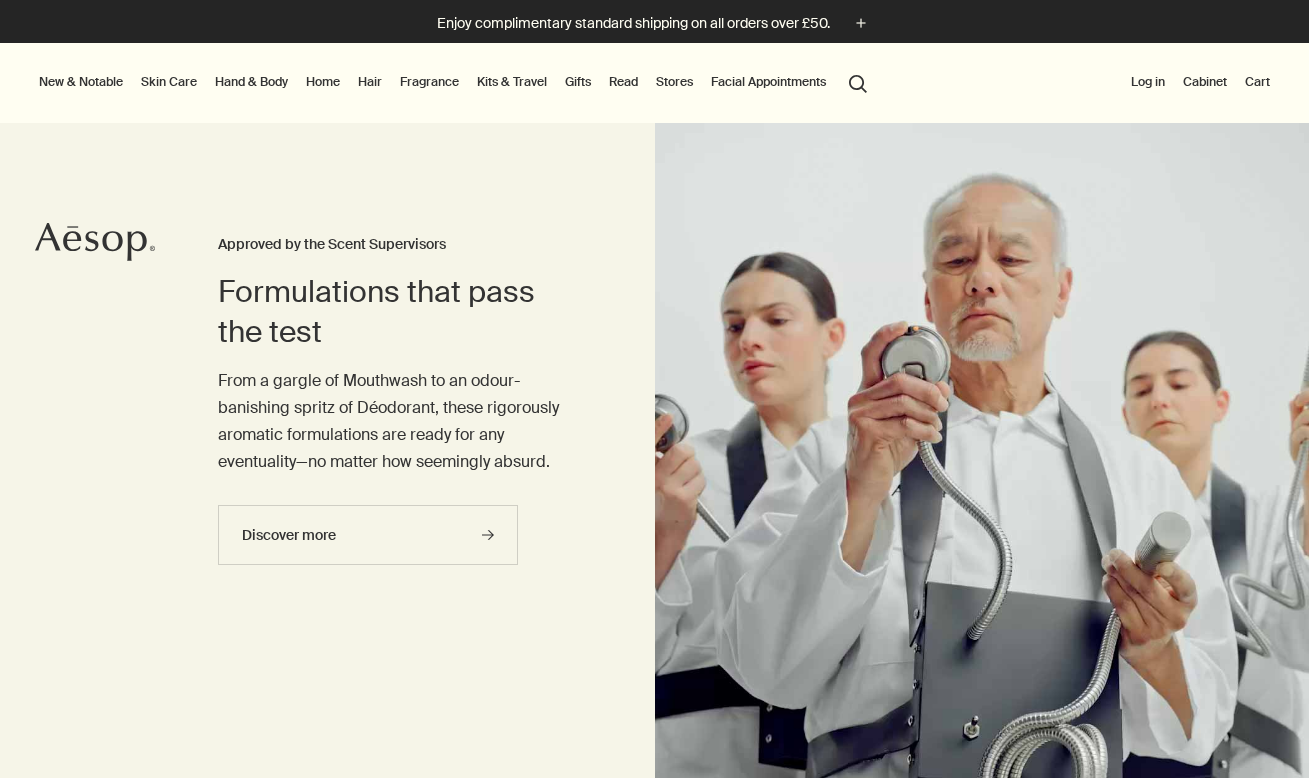 scroll, scrollTop: 0, scrollLeft: 0, axis: both 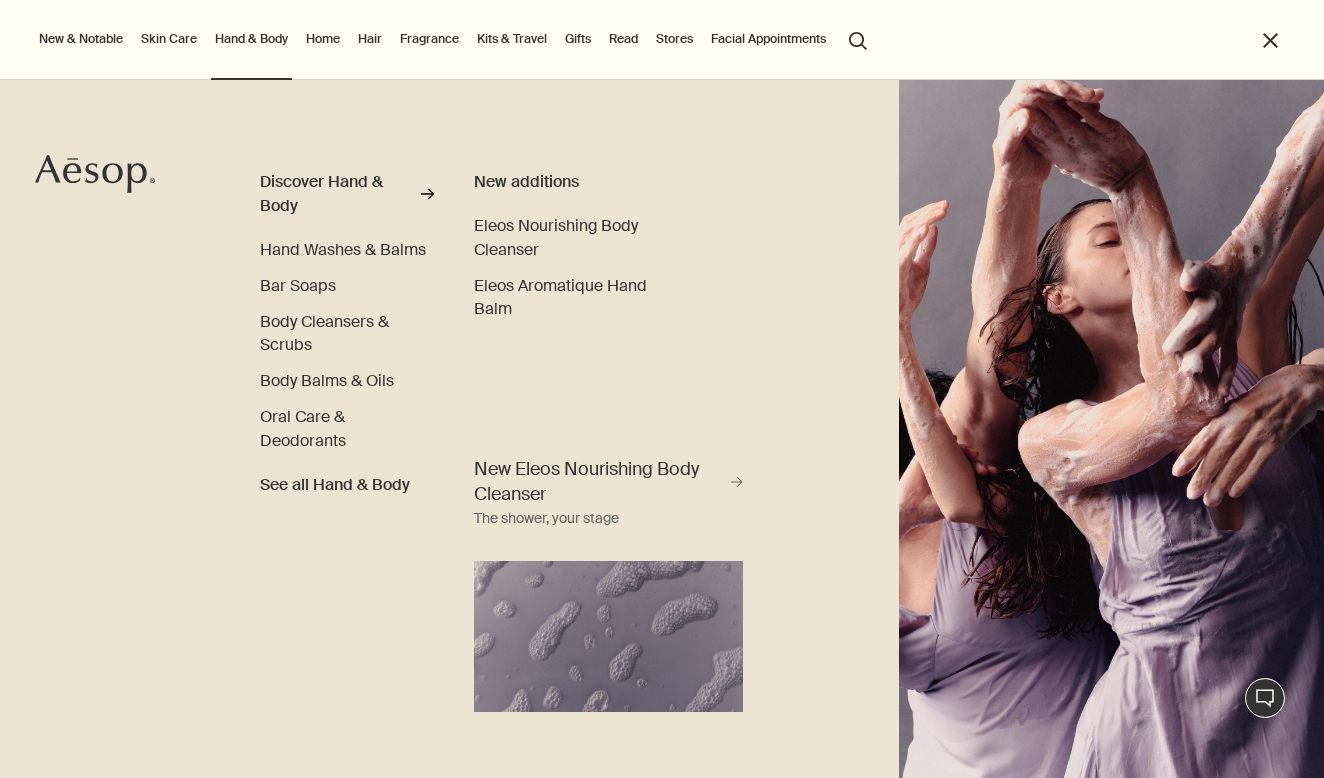 click on "Home" at bounding box center (323, 39) 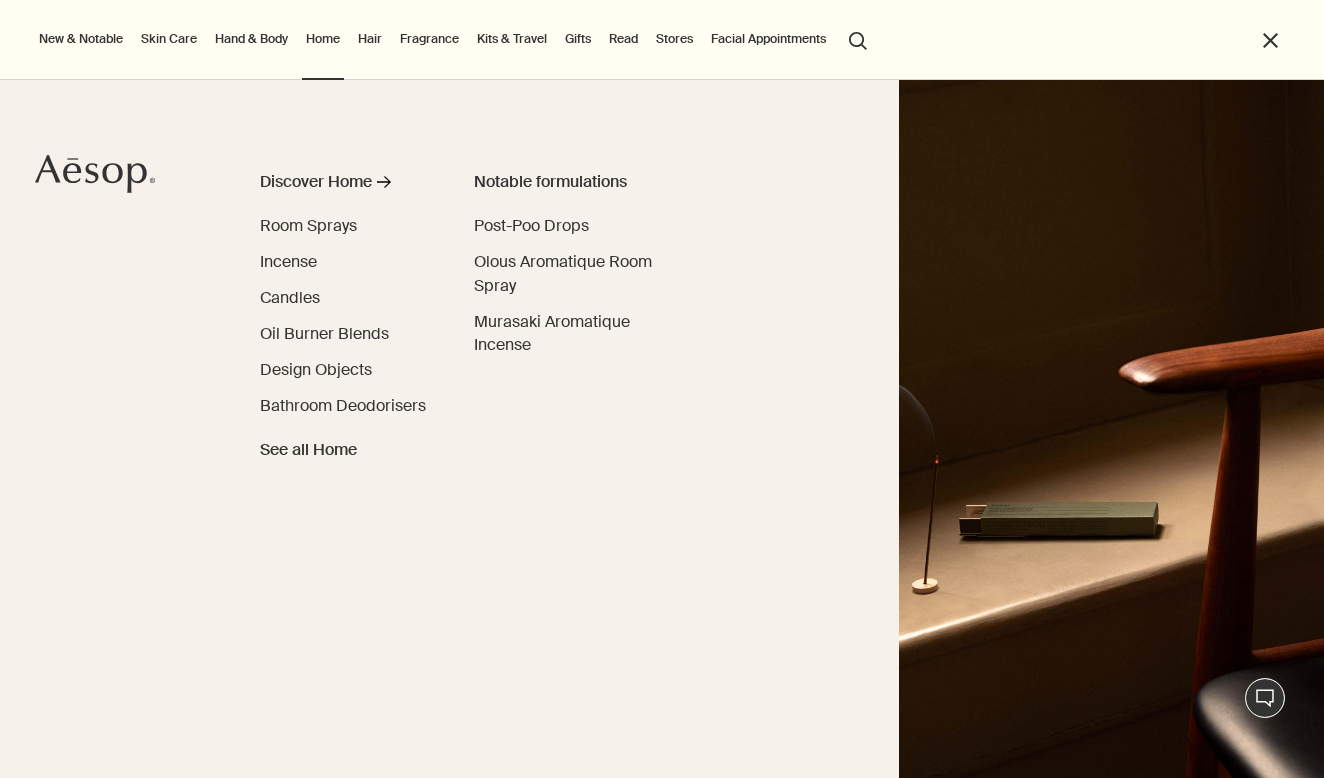 click on "New & Notable New additions Lucent Facial Refiner Lucent Duo Eleos Nourishing Body Cleanser Aurner Eau de Parfum Notable formulations Resurrection Aromatique Hand Wash Reverence Aromatique Hand Wash Geranium Leaf Body Cleanser Resurrection Aromatique Hand Balm Skin Care Discover Skin Care   rightArrow Cleansers & Exfoliants Treat & Masque Toners Hydrators & Moisturisers Eye & Lip Care Shaving Sun Care Skin Care Kits See all Skin Care Skin type or concern Normal Dry Oily Combination Sensitive Mature Seasonal Skin Care Summer Winter New additions Lucent Facial Refiner Lucent Duo Immaculate Facial Tonic Discover your skin type   rightArrow A personal prescription Hand & Body Discover Hand & Body   rightArrow Hand Washes & Balms Bar Soaps Body Cleansers & Scrubs Body Balms & Oils Oral Care & Deodorants See all Hand & Body New additions Eleos Nourishing Body Cleanser Eleos Aromatique Hand Balm New Eleos Nourishing Body Cleanser   rightArrow The shower, your stage Home Discover Home   rightArrow Room Sprays Incense" at bounding box center (657, 40) 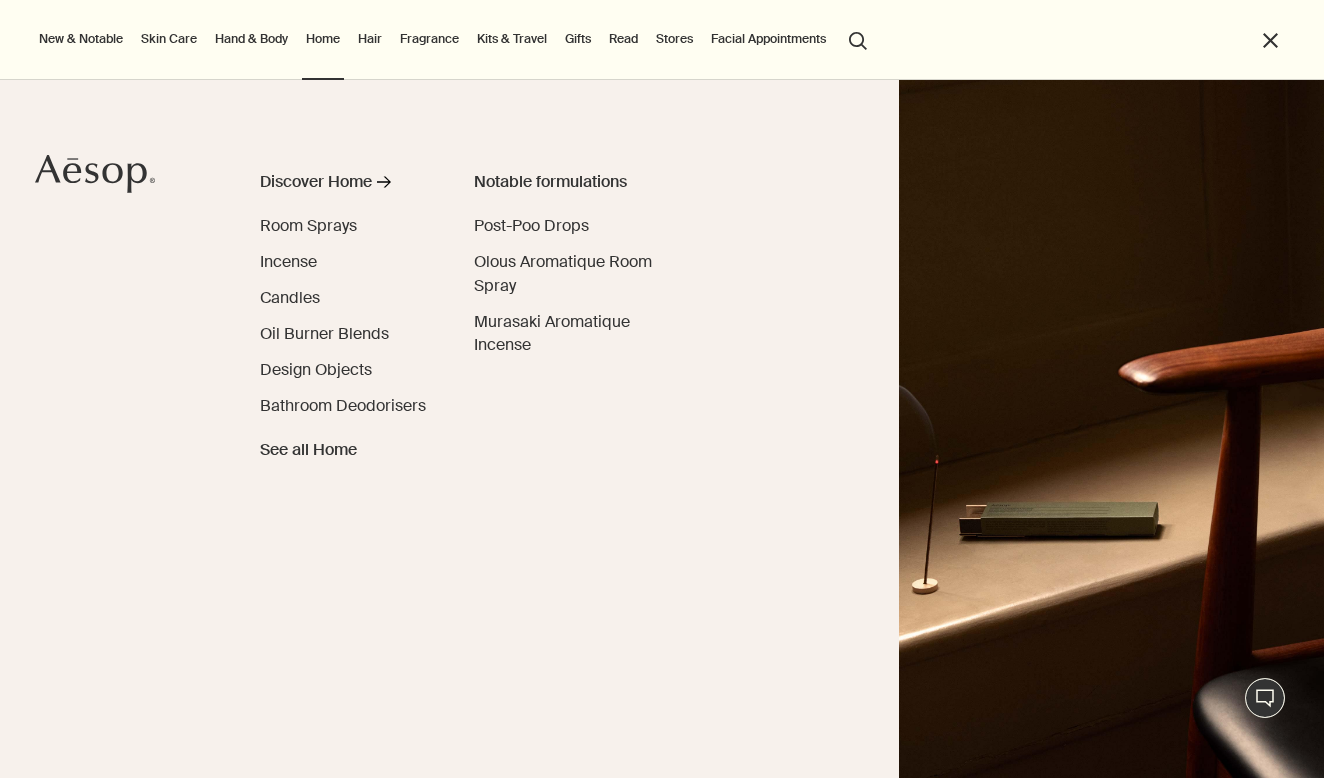 click on "Hair" at bounding box center (370, 39) 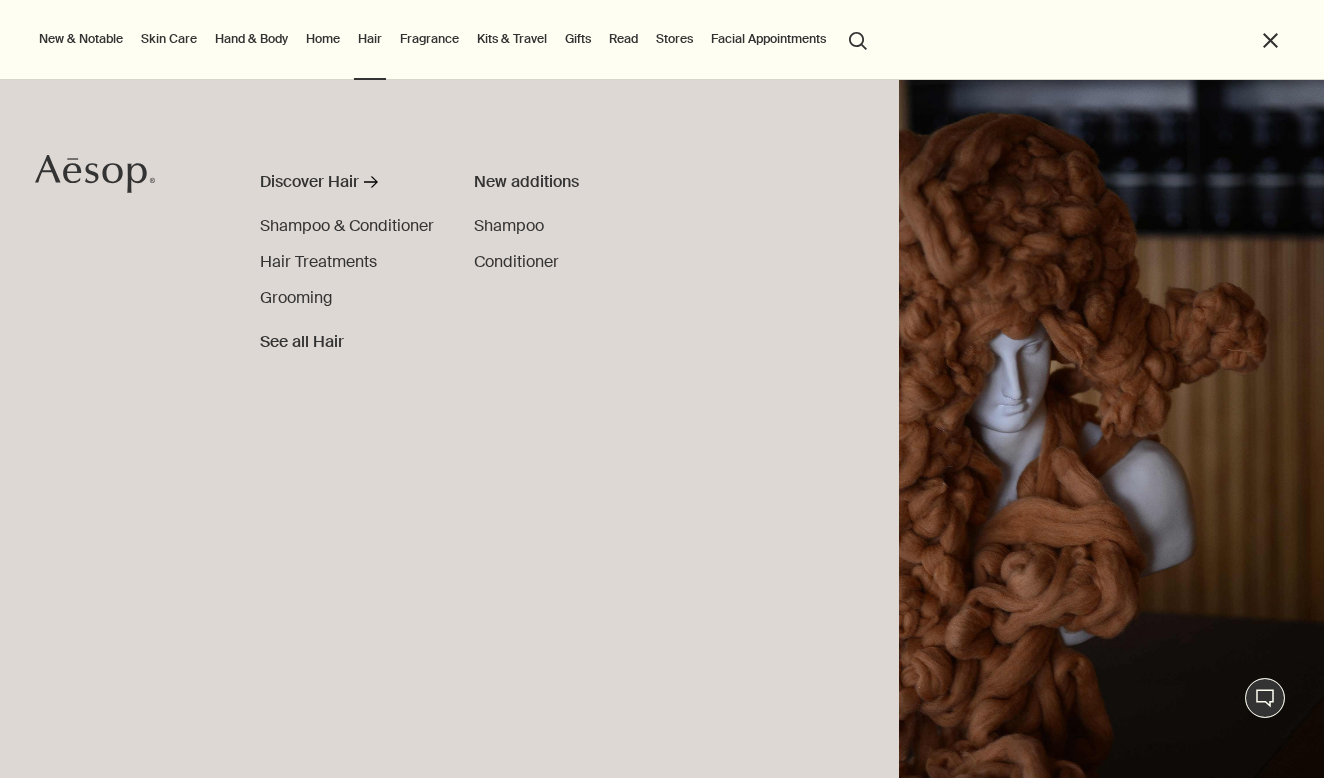 click on "Hand & Body" at bounding box center [251, 39] 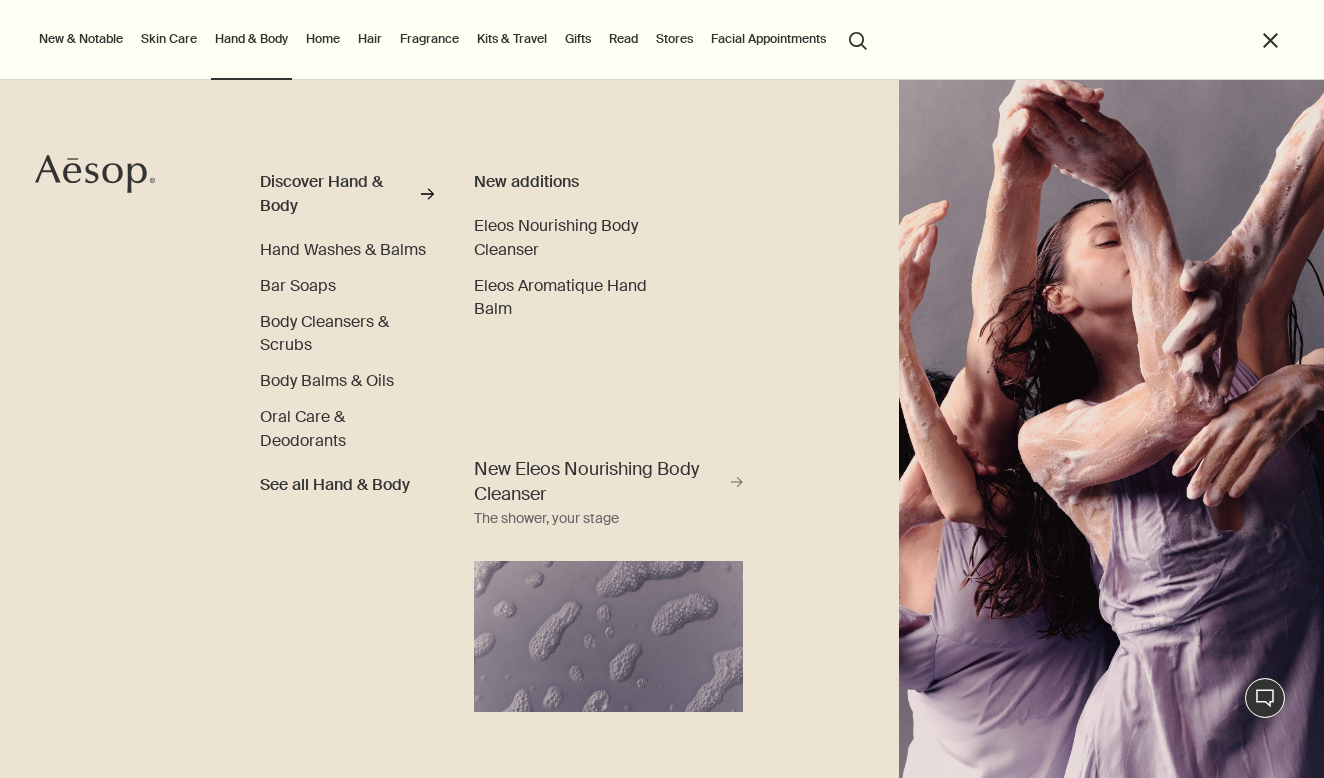 click on "Skin Care" at bounding box center [169, 39] 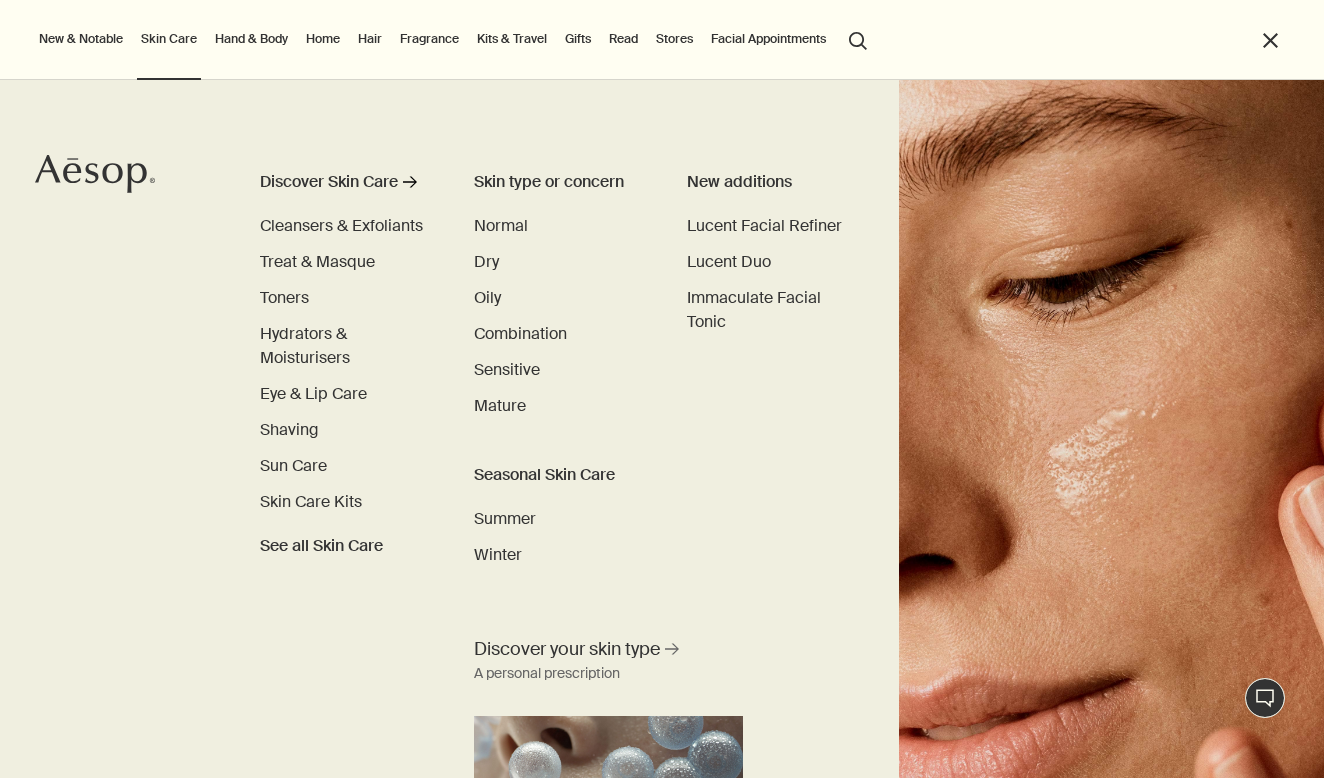 click on "Hand & Body" at bounding box center [251, 39] 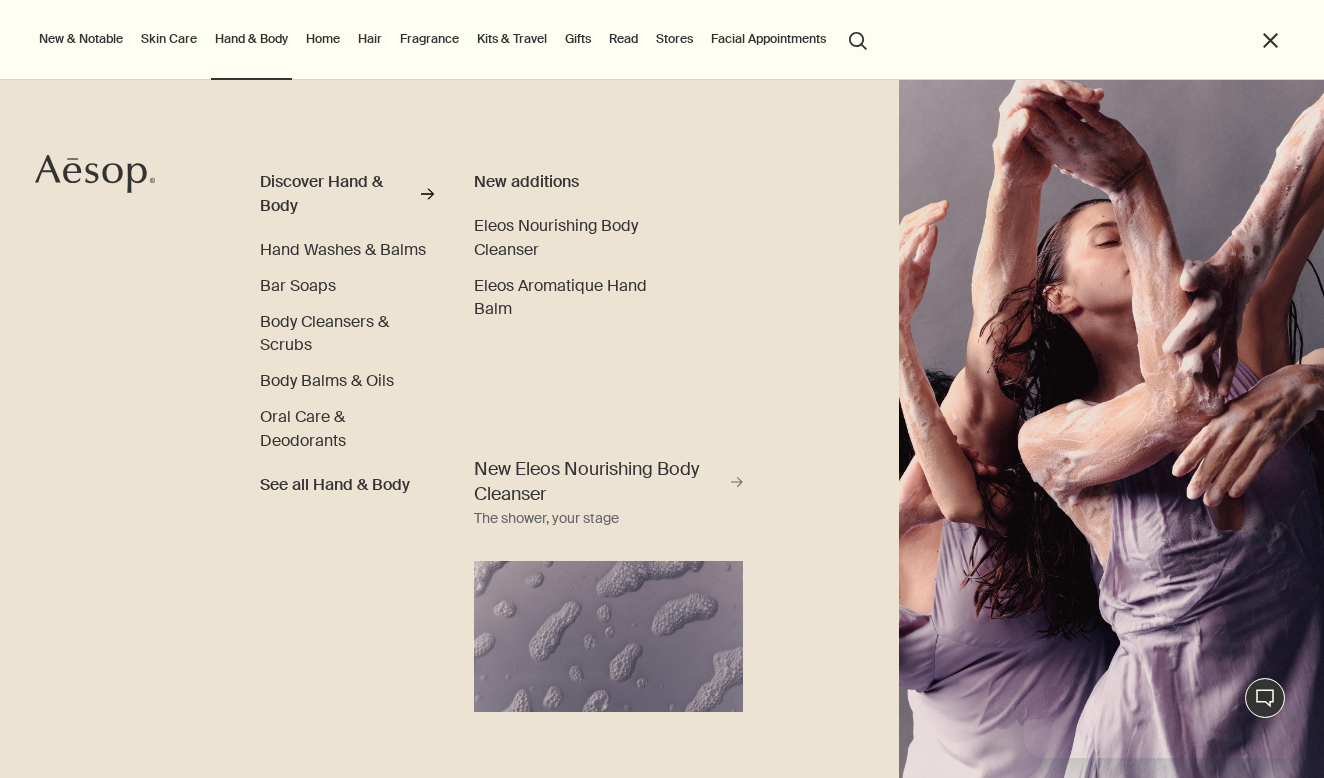 scroll, scrollTop: 0, scrollLeft: 0, axis: both 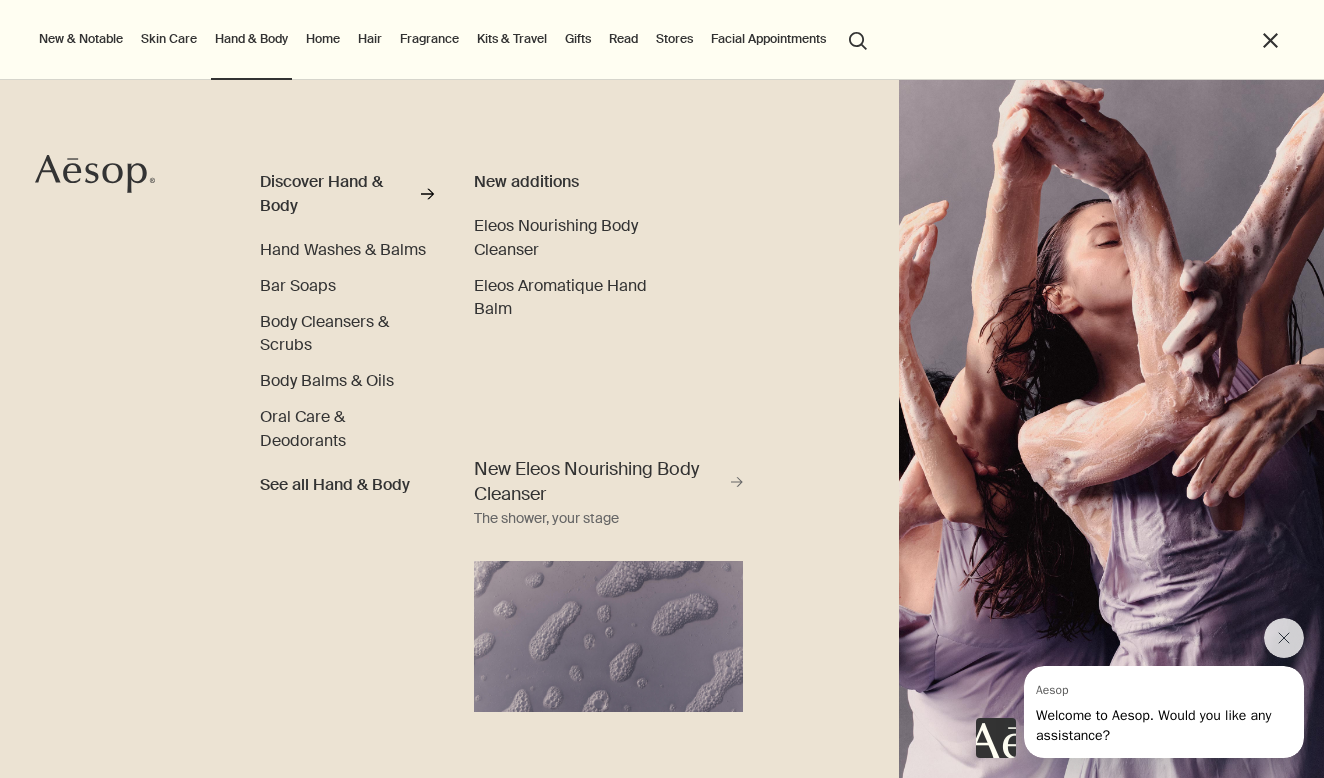 click on "Facial Appointments" at bounding box center [768, 39] 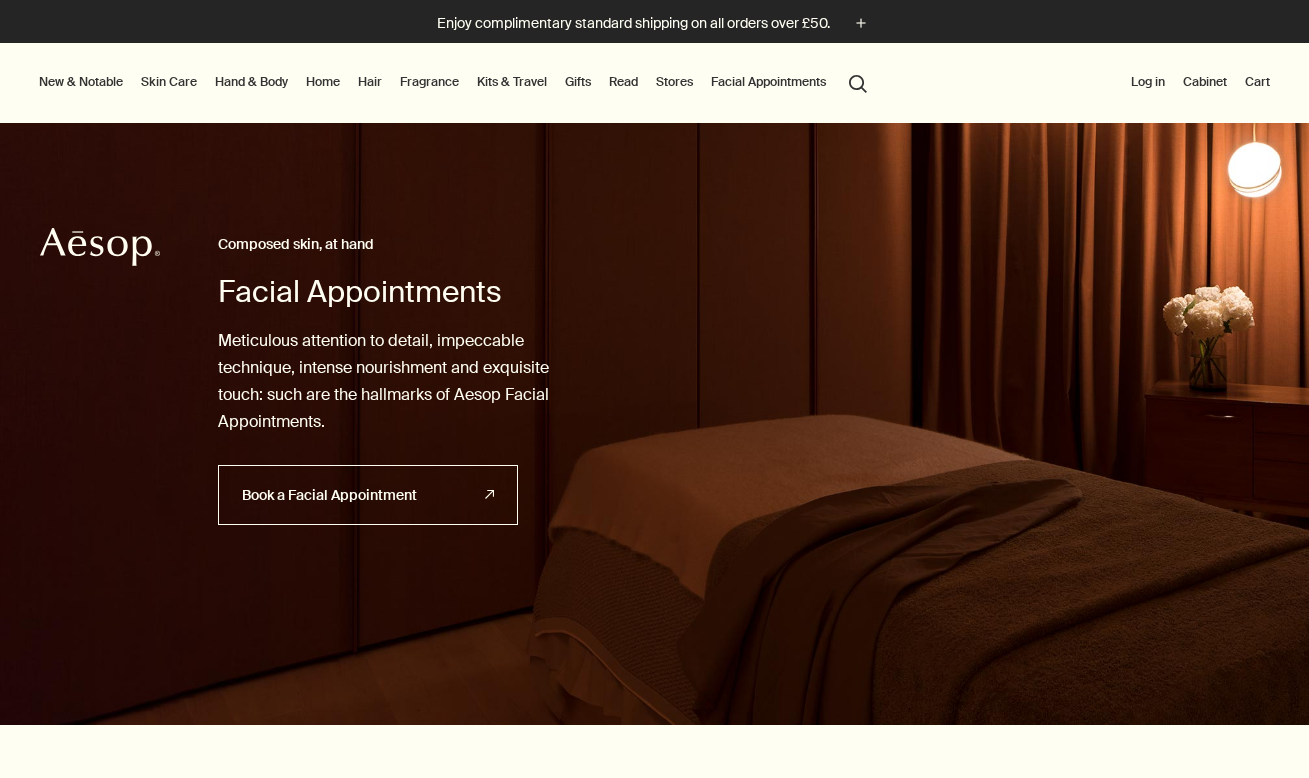 scroll, scrollTop: 0, scrollLeft: 0, axis: both 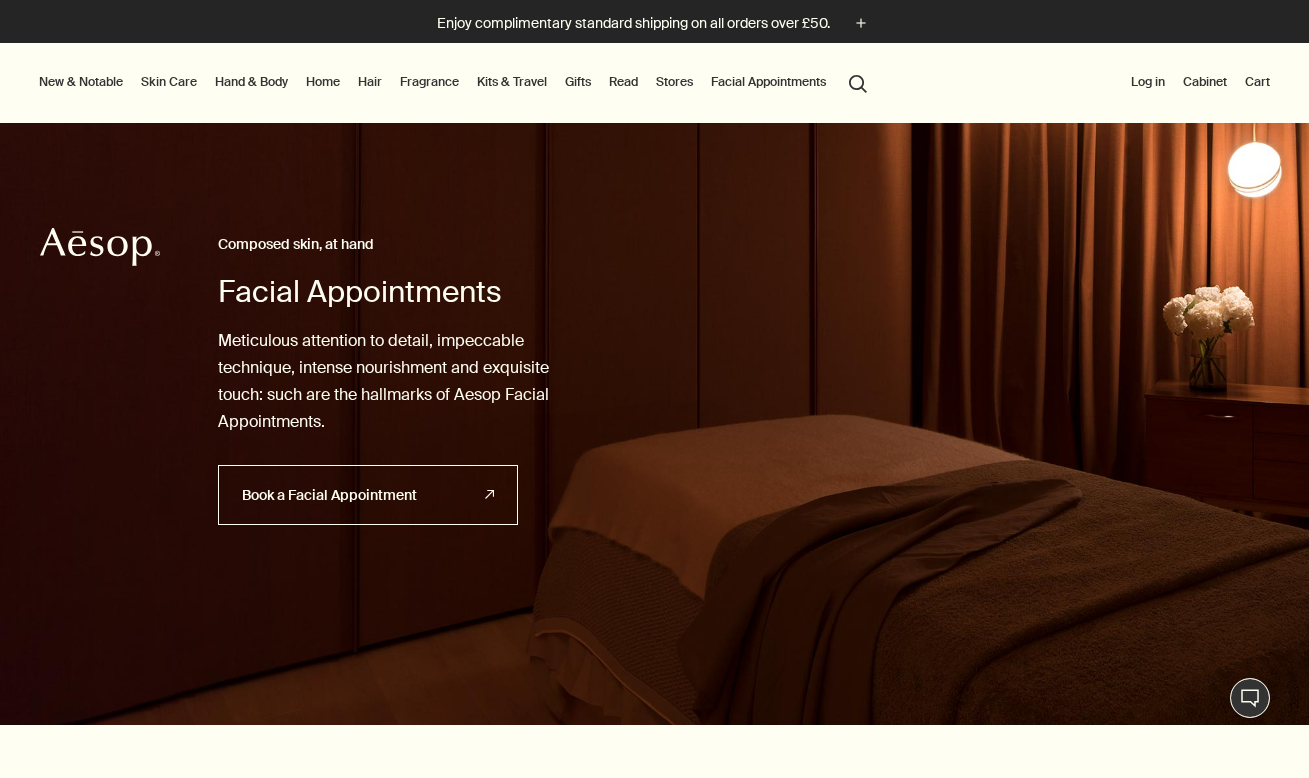 click on "Skin Care" at bounding box center [169, 82] 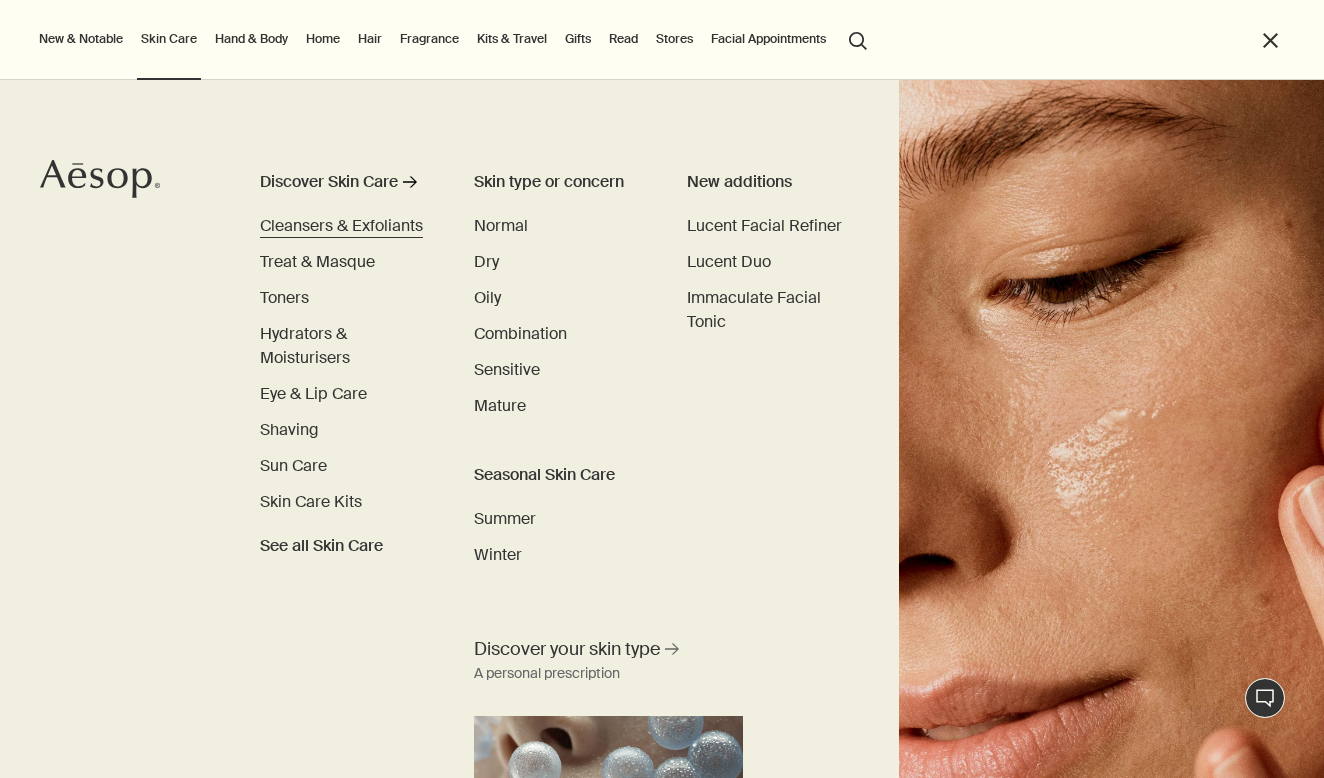 click on "Cleansers & Exfoliants" at bounding box center (341, 225) 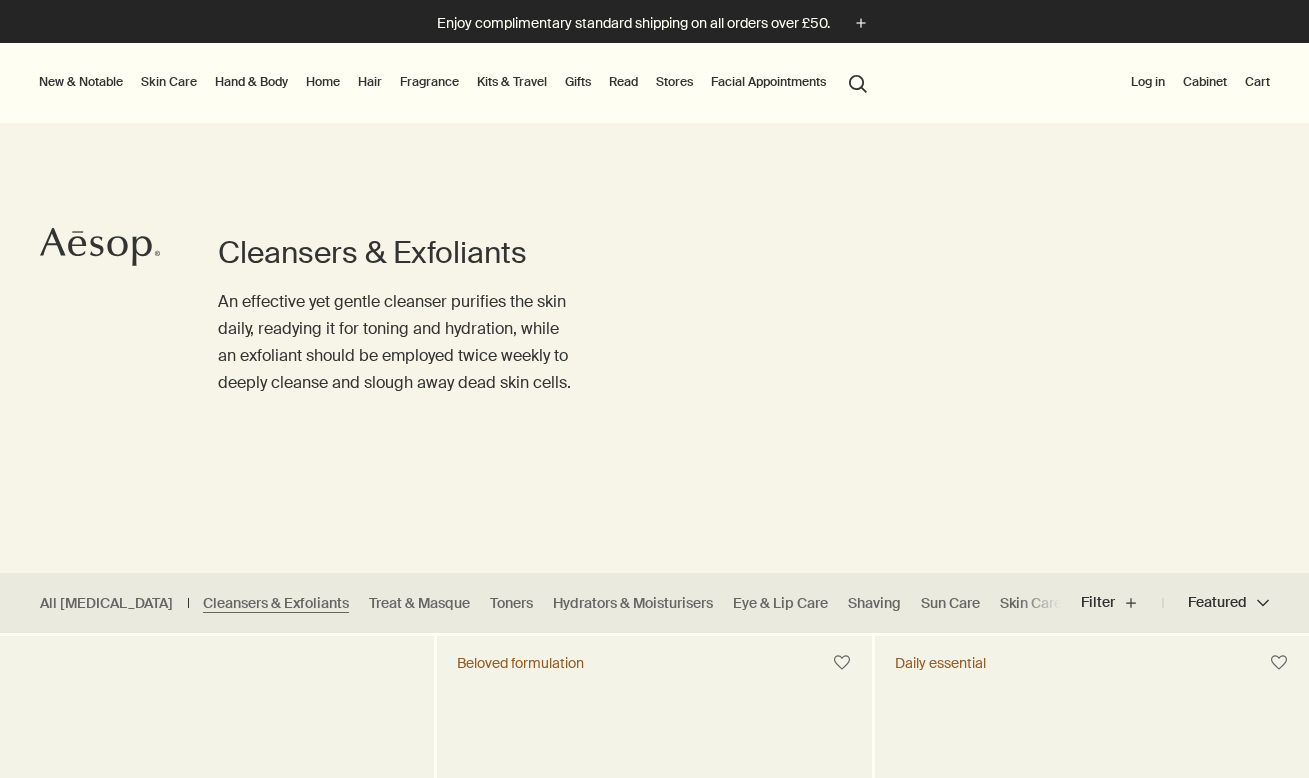 scroll, scrollTop: 0, scrollLeft: 0, axis: both 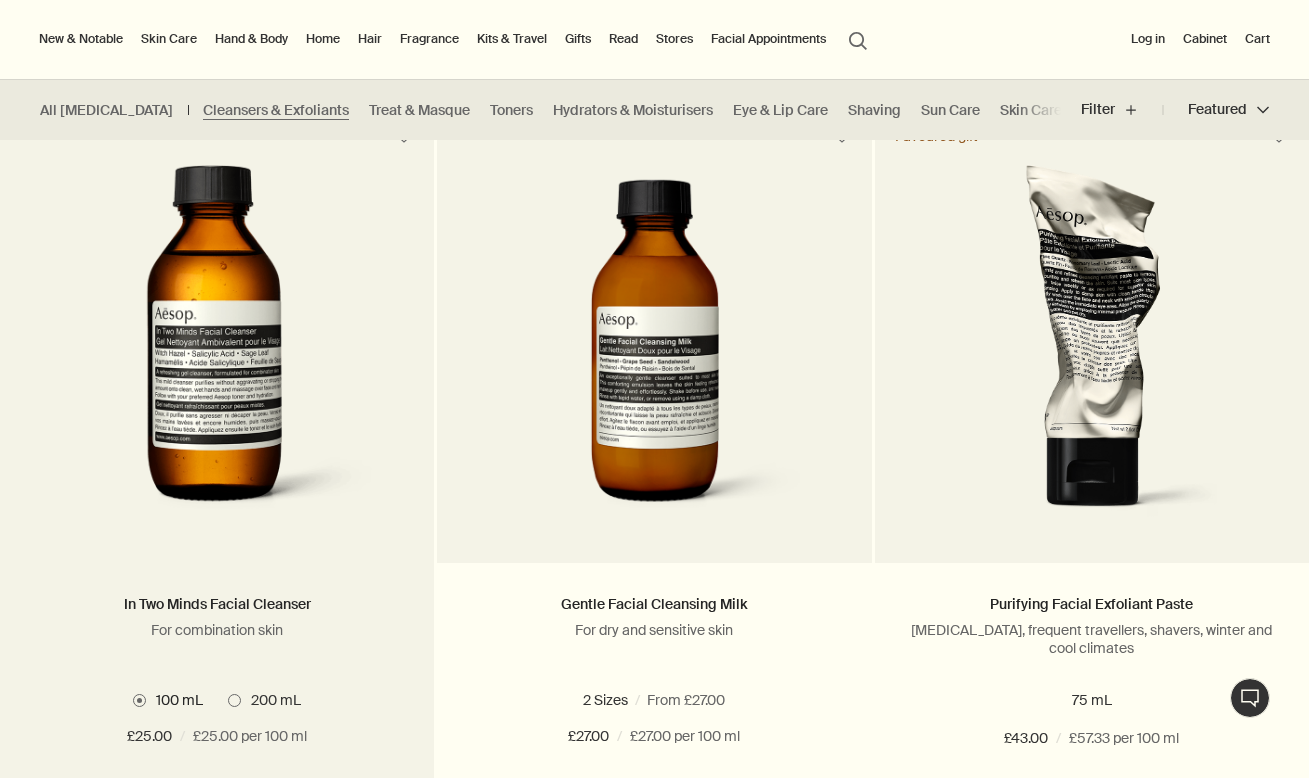 click at bounding box center [234, 700] 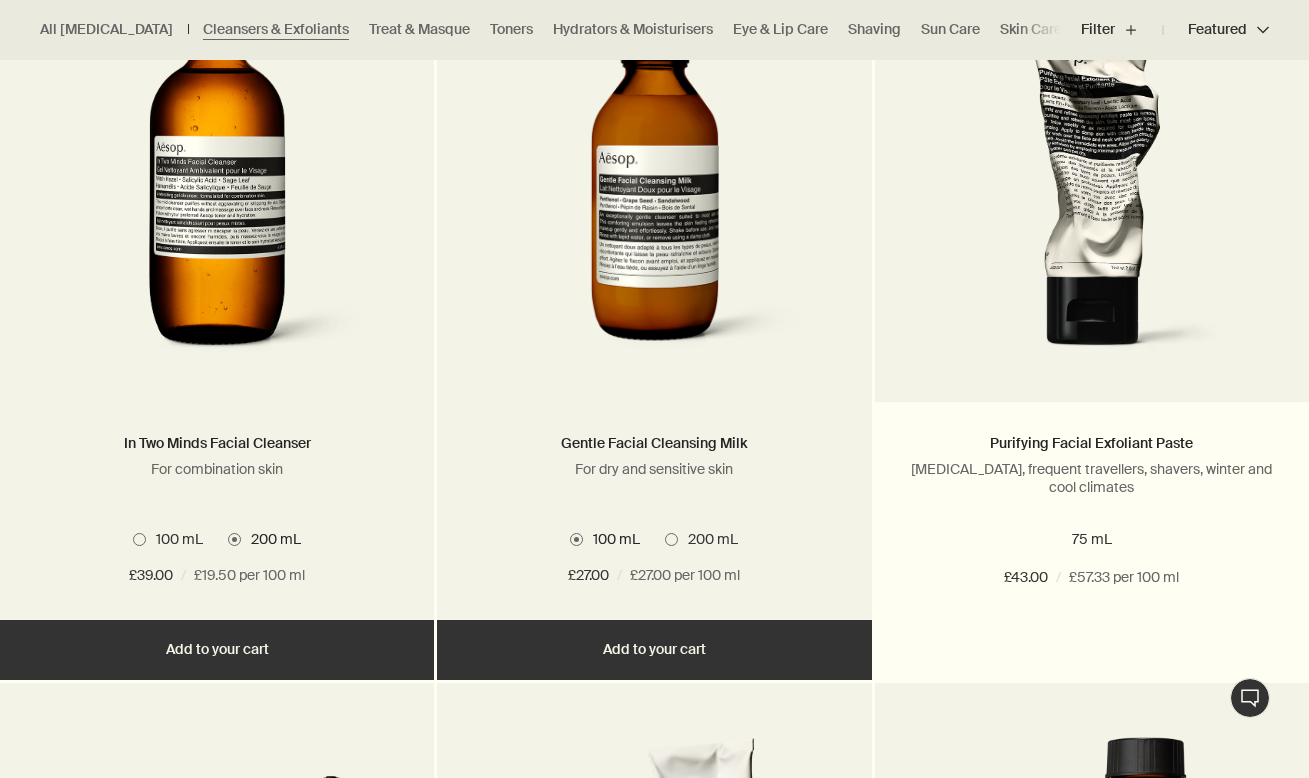 scroll, scrollTop: 2158, scrollLeft: 0, axis: vertical 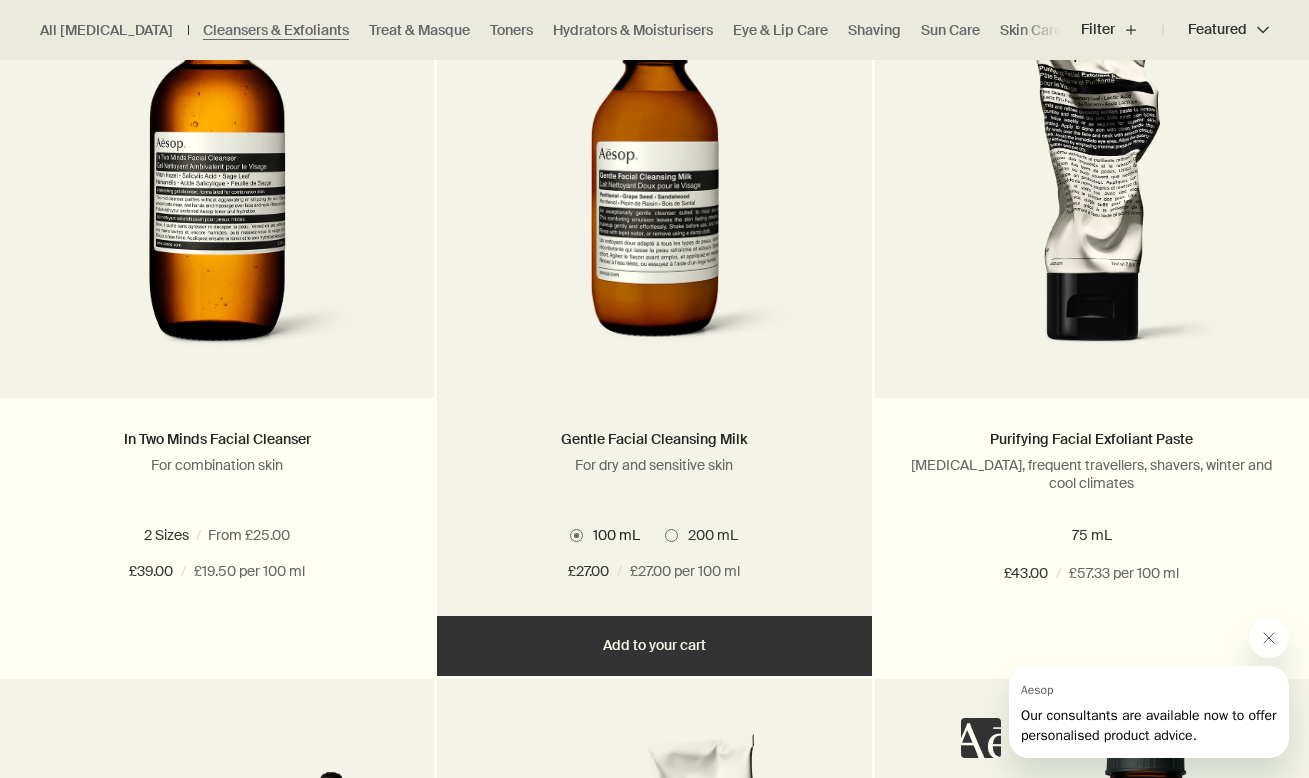 click at bounding box center [654, 184] 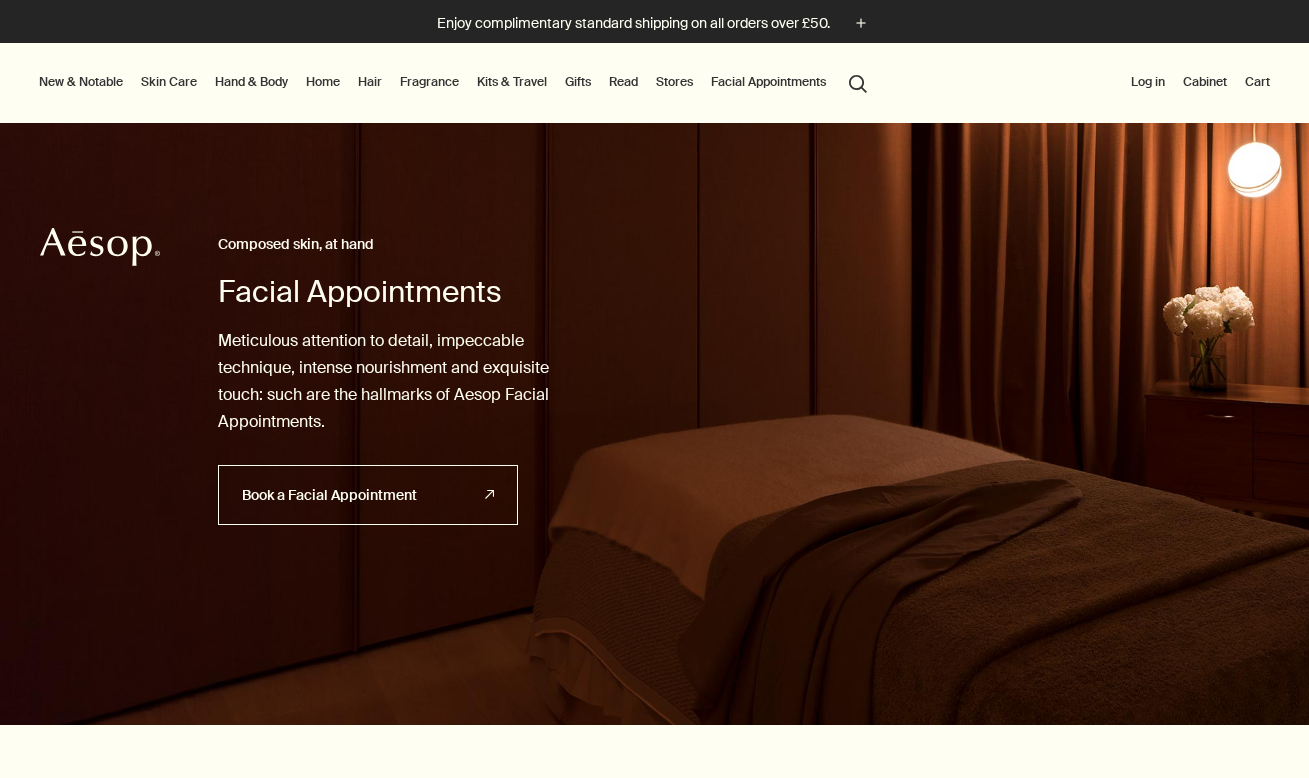 scroll, scrollTop: 0, scrollLeft: 0, axis: both 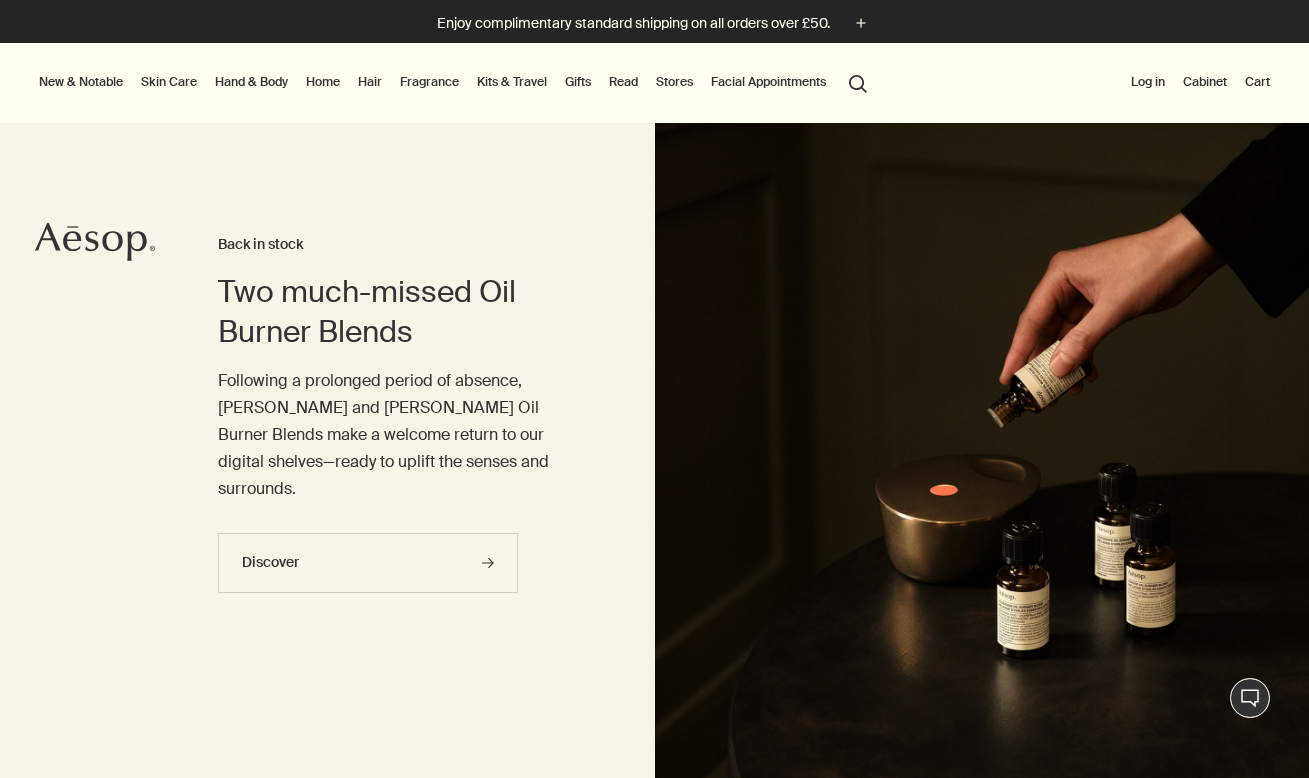 click on "Hand & Body" at bounding box center (251, 82) 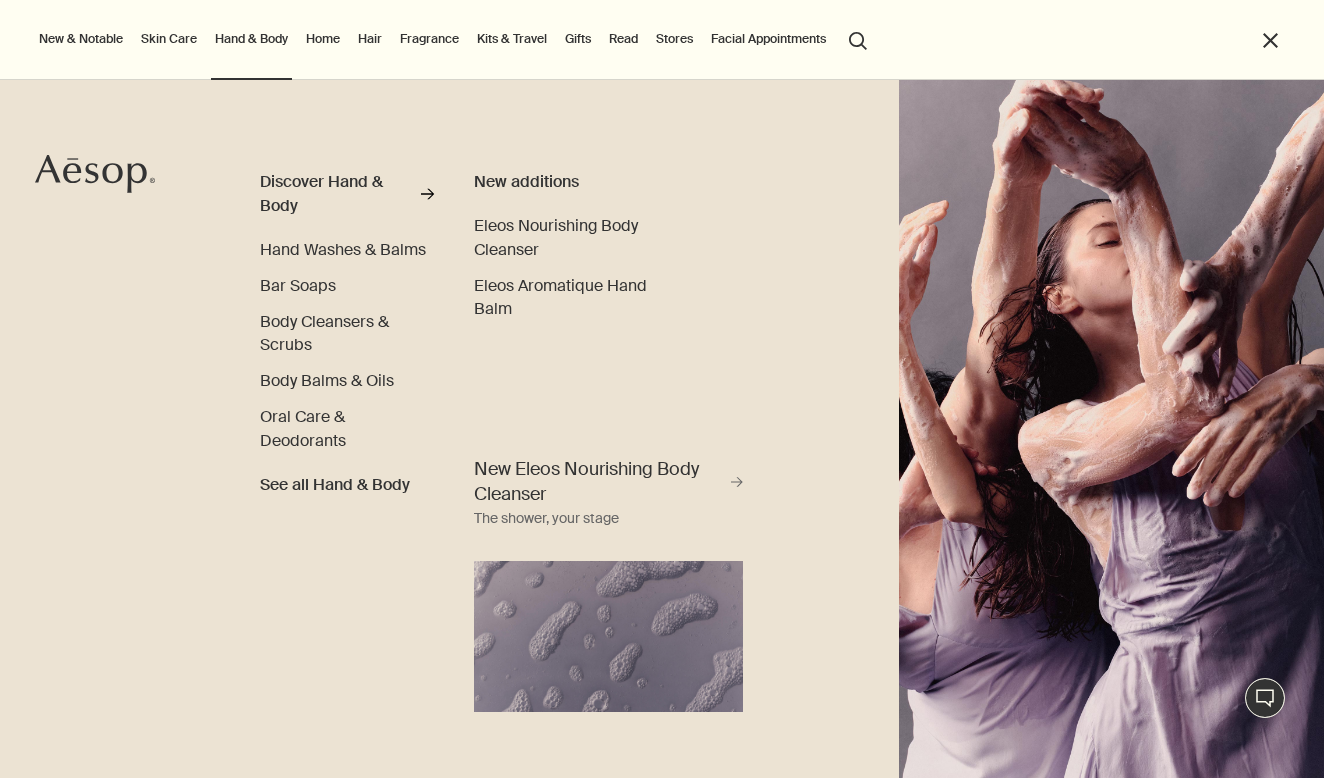 click on "Home" at bounding box center (323, 39) 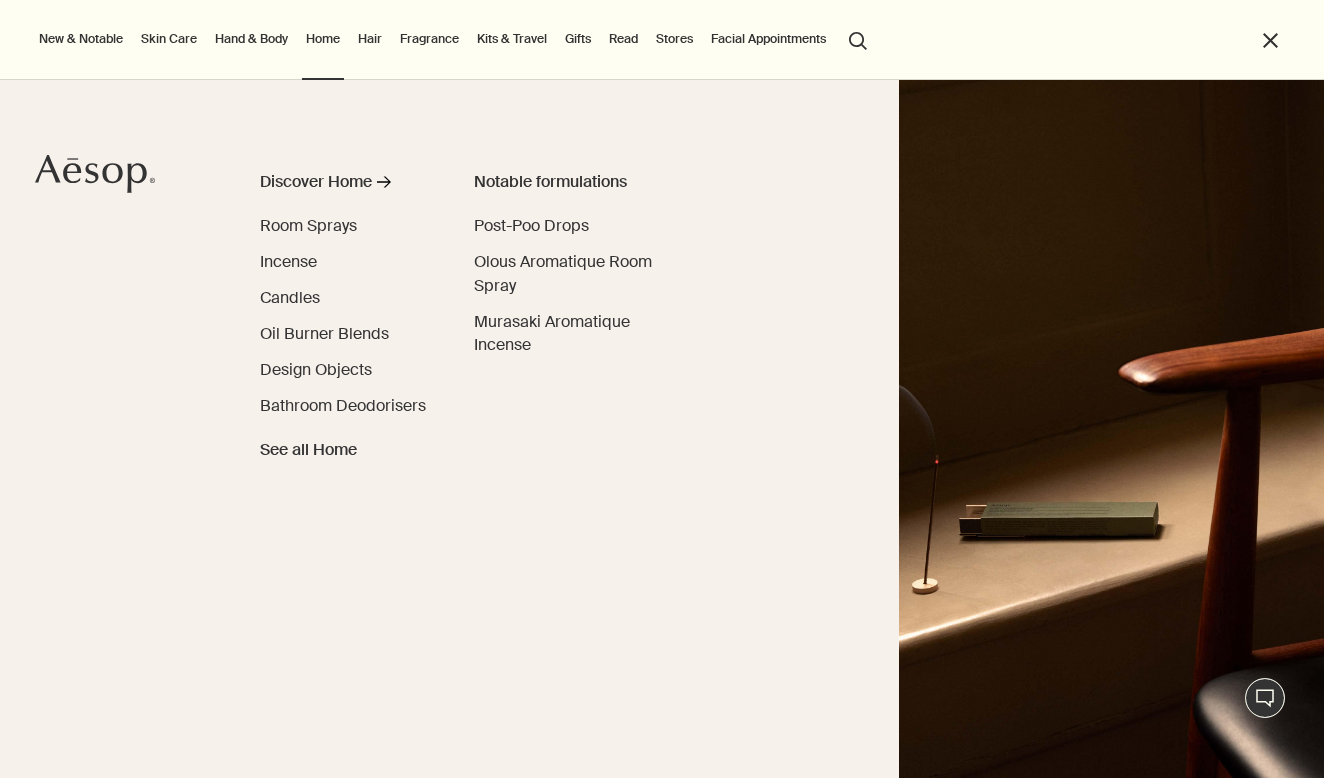 click on "Skin Care" at bounding box center [169, 39] 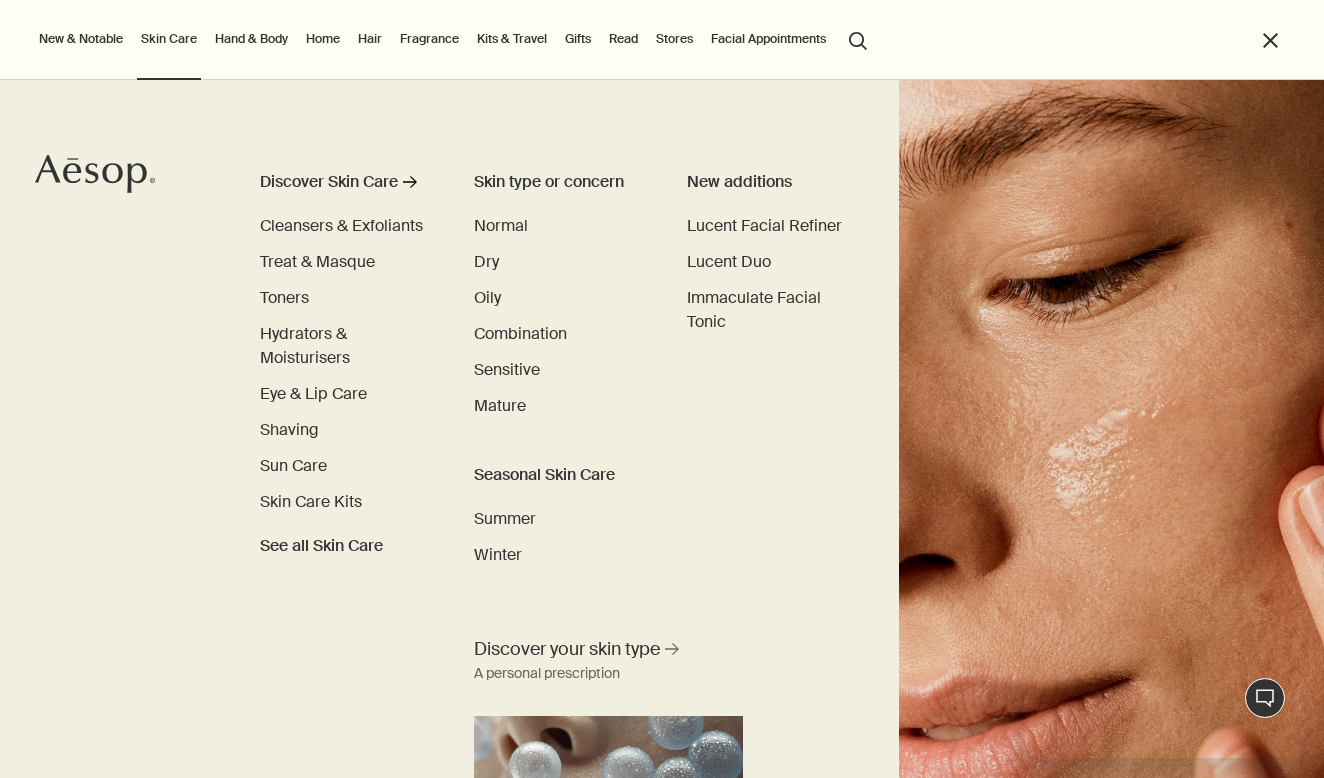 scroll, scrollTop: 0, scrollLeft: 0, axis: both 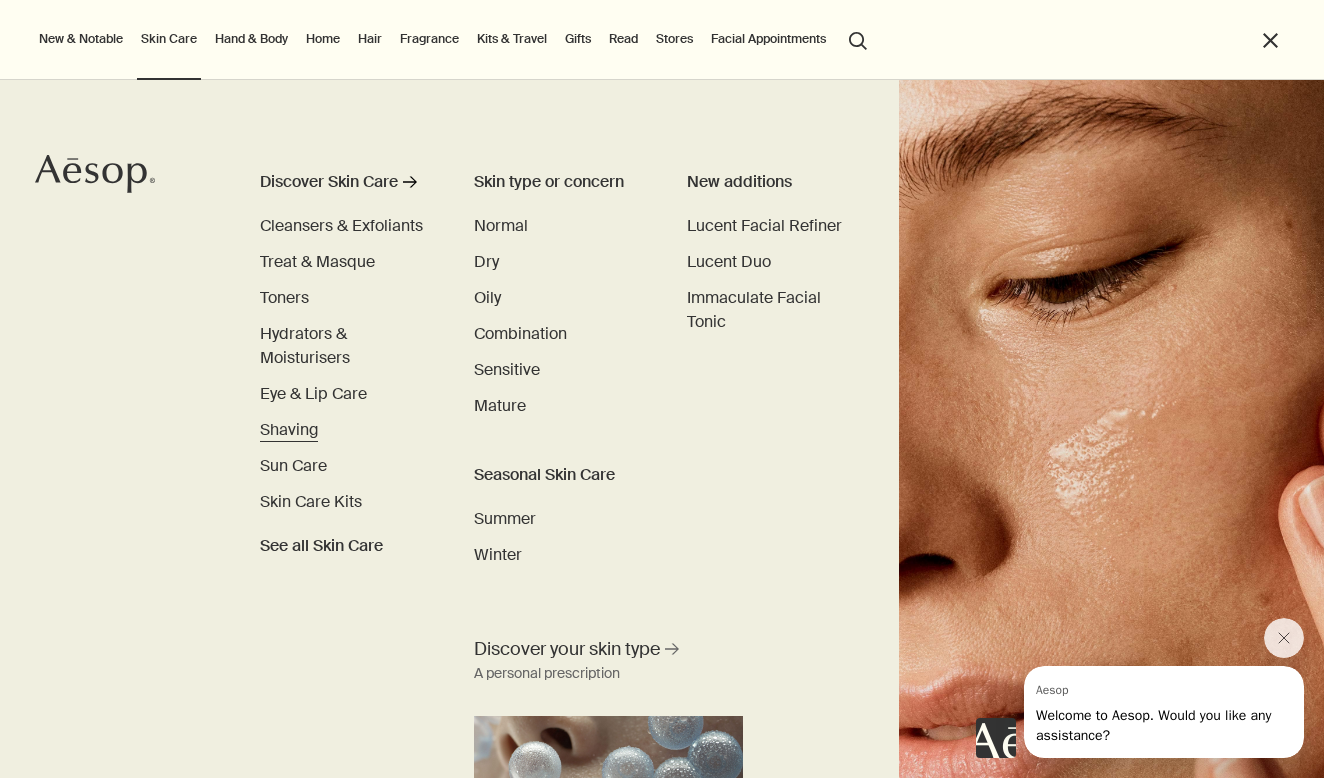 click on "Shaving" at bounding box center (289, 429) 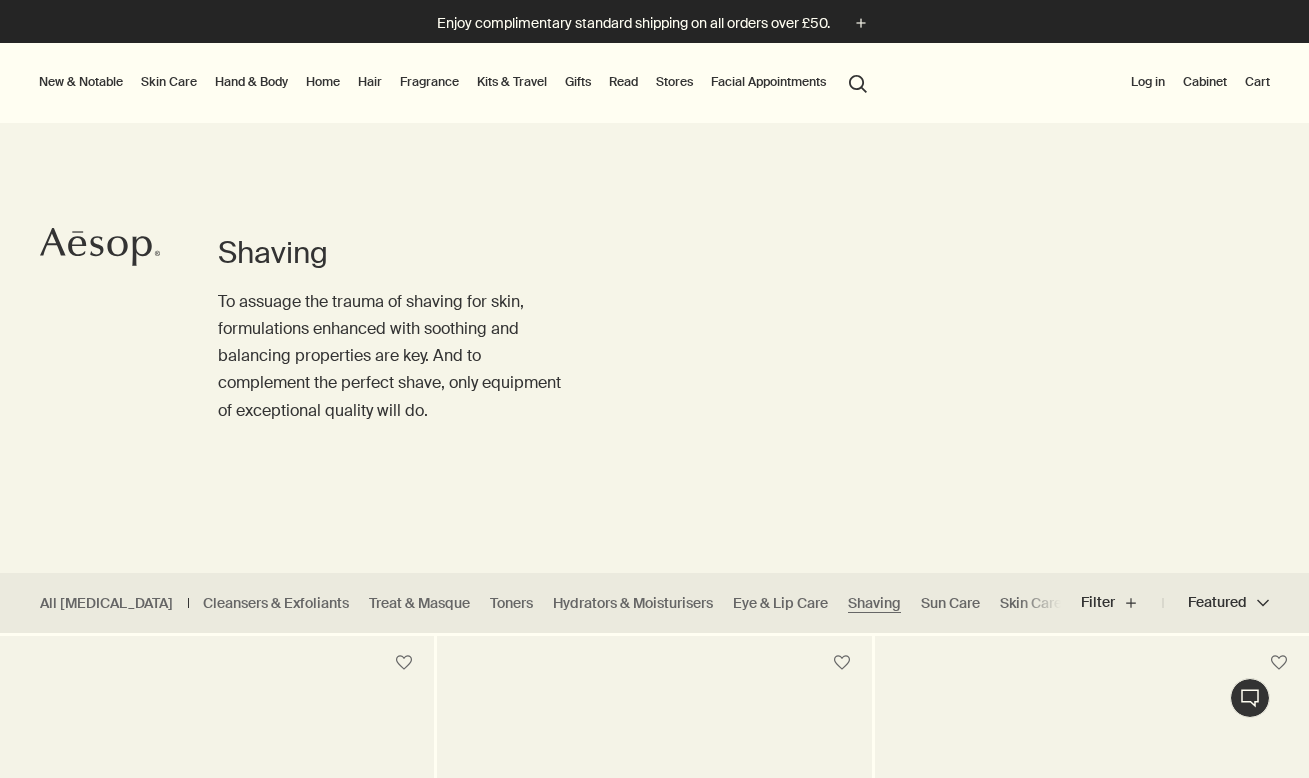 scroll, scrollTop: 0, scrollLeft: 0, axis: both 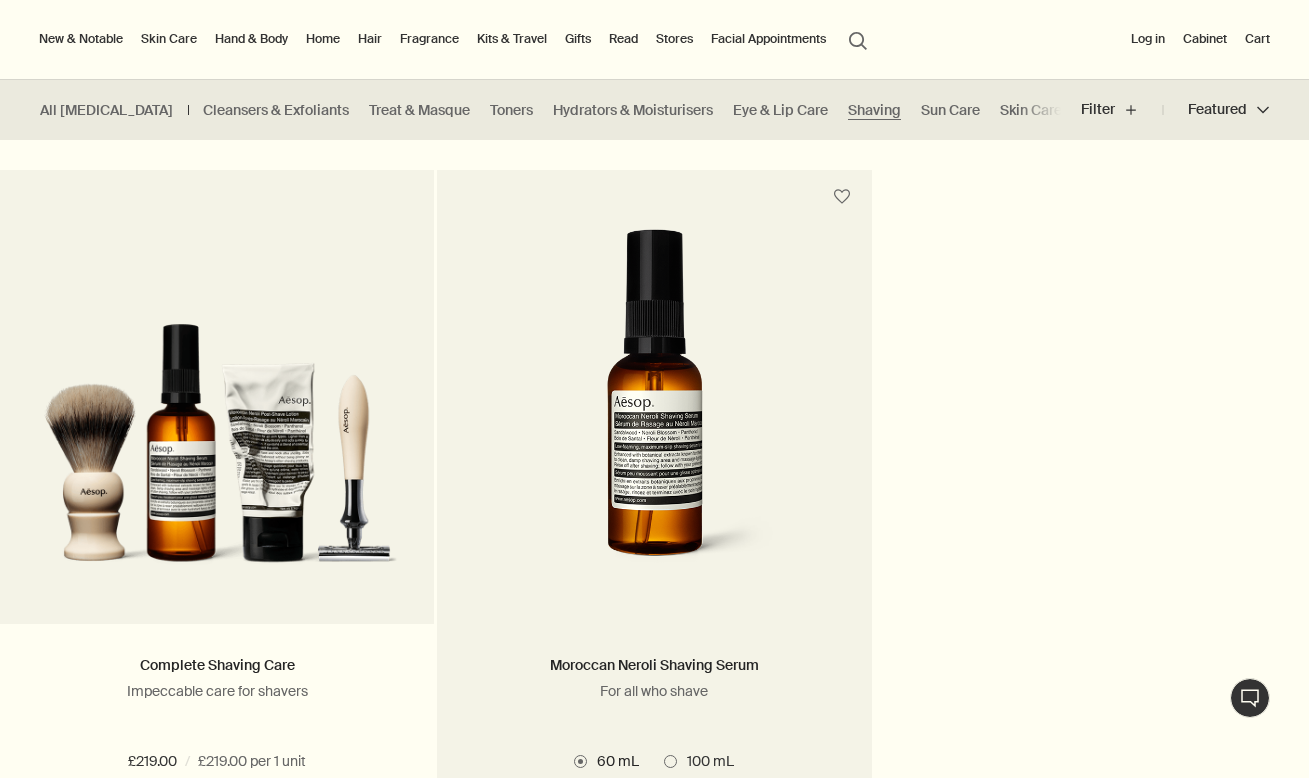 click on "Moroccan Neroli Shaving Serum" at bounding box center (654, 666) 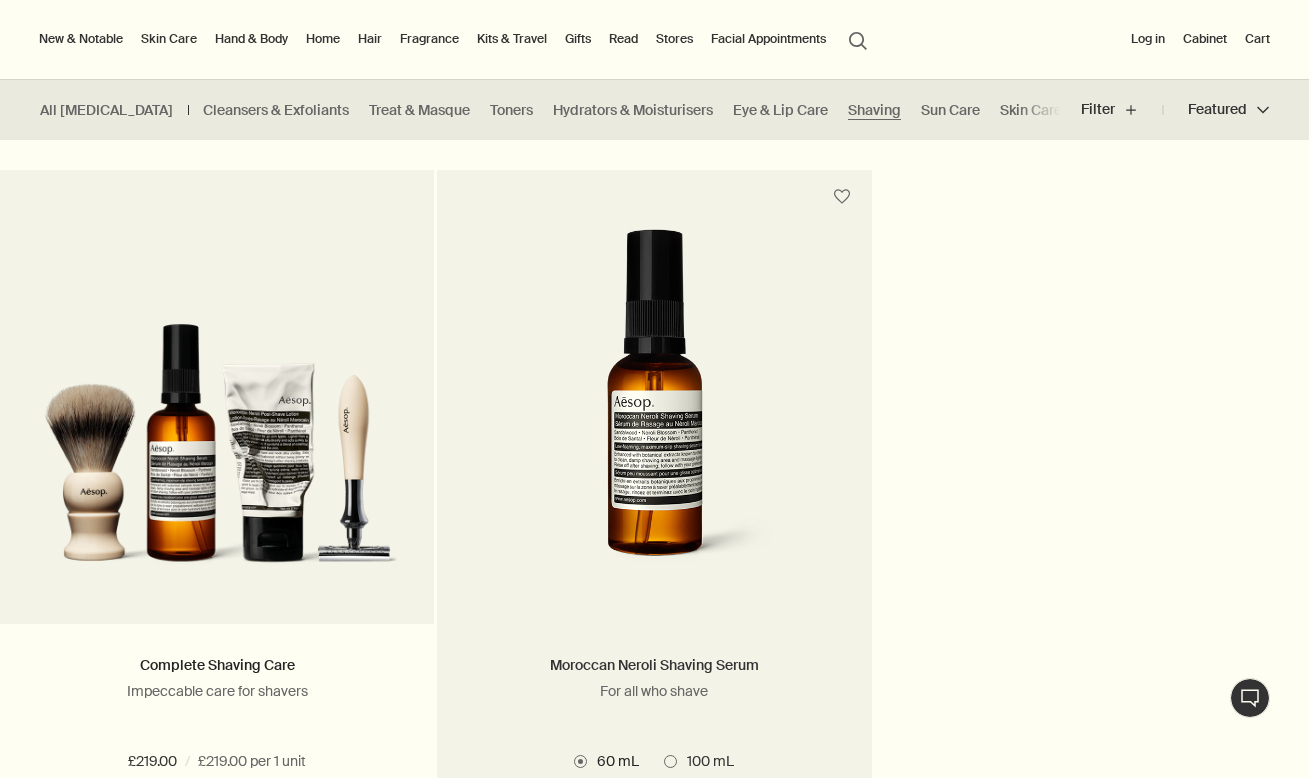 click on "Moroccan Neroli Shaving Serum" at bounding box center [654, 665] 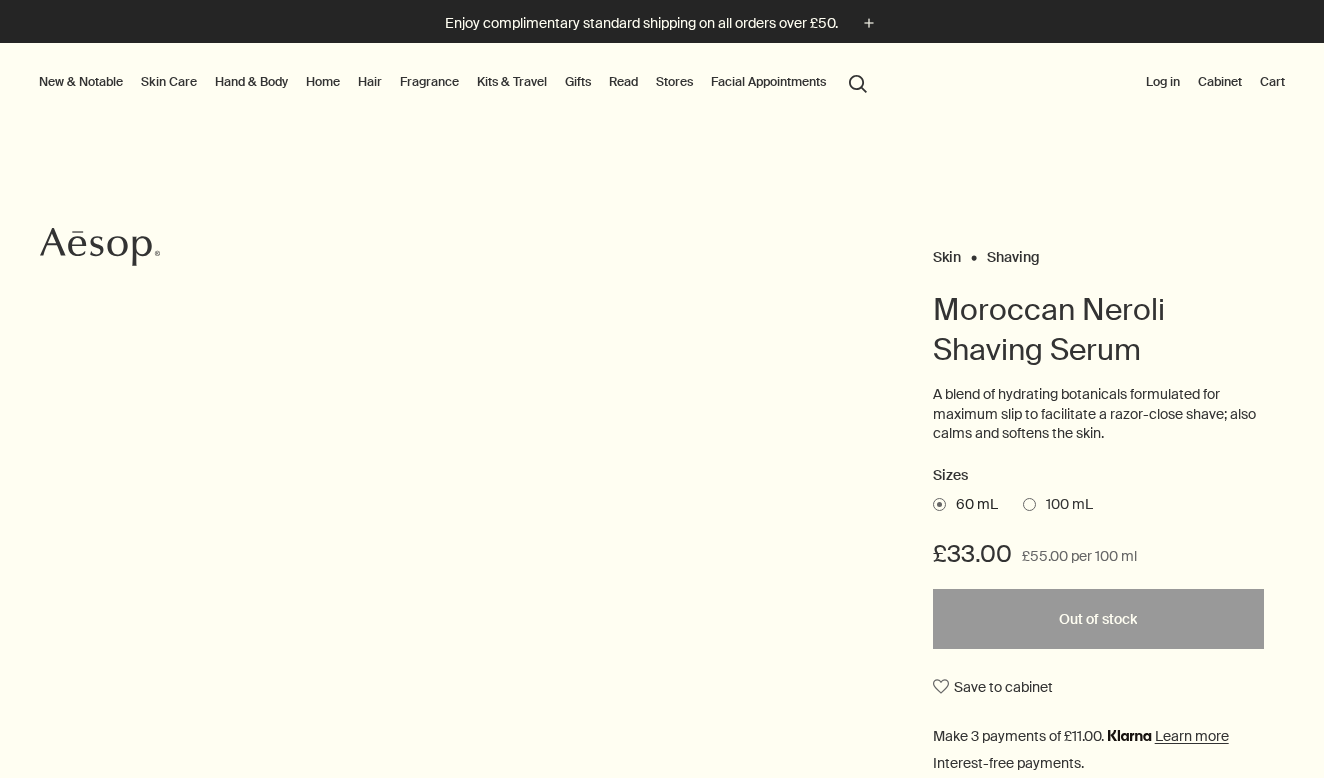 scroll, scrollTop: 0, scrollLeft: 0, axis: both 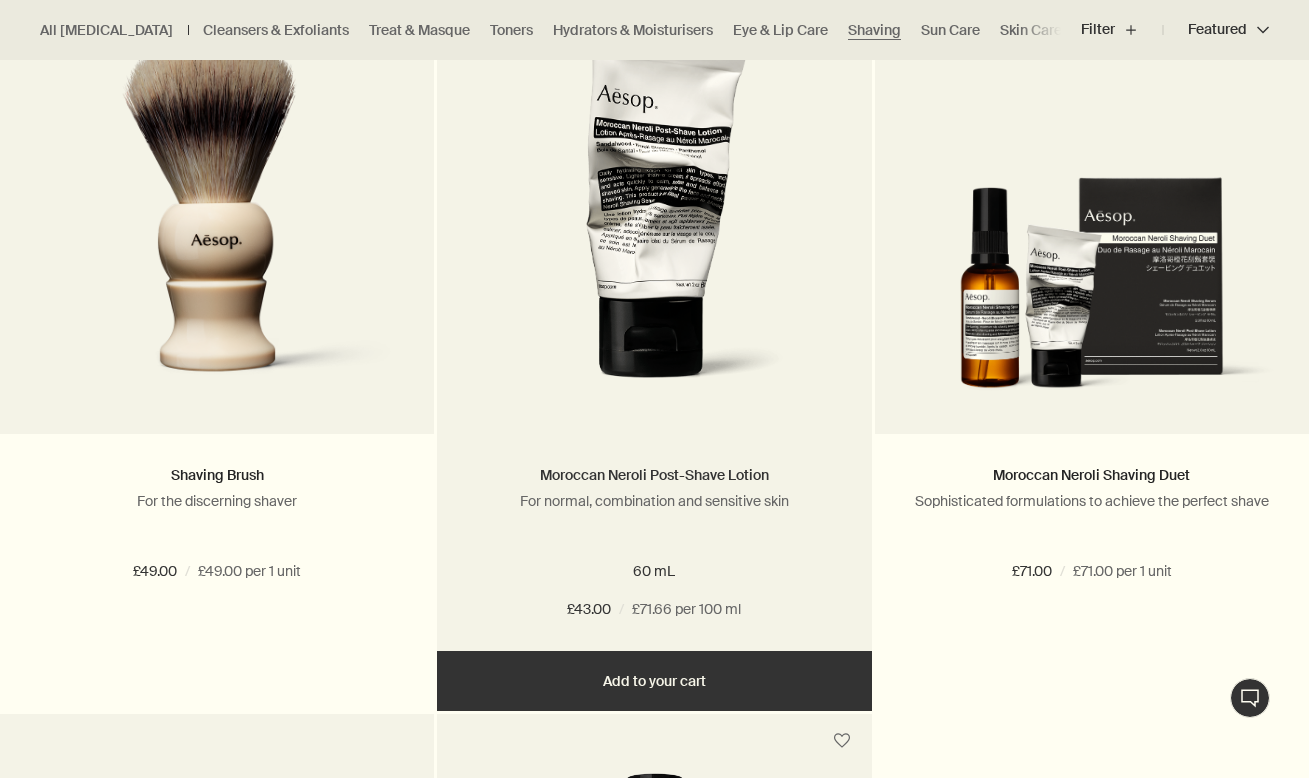 click on "Moroccan Neroli Post-Shave Lotion" at bounding box center [654, 475] 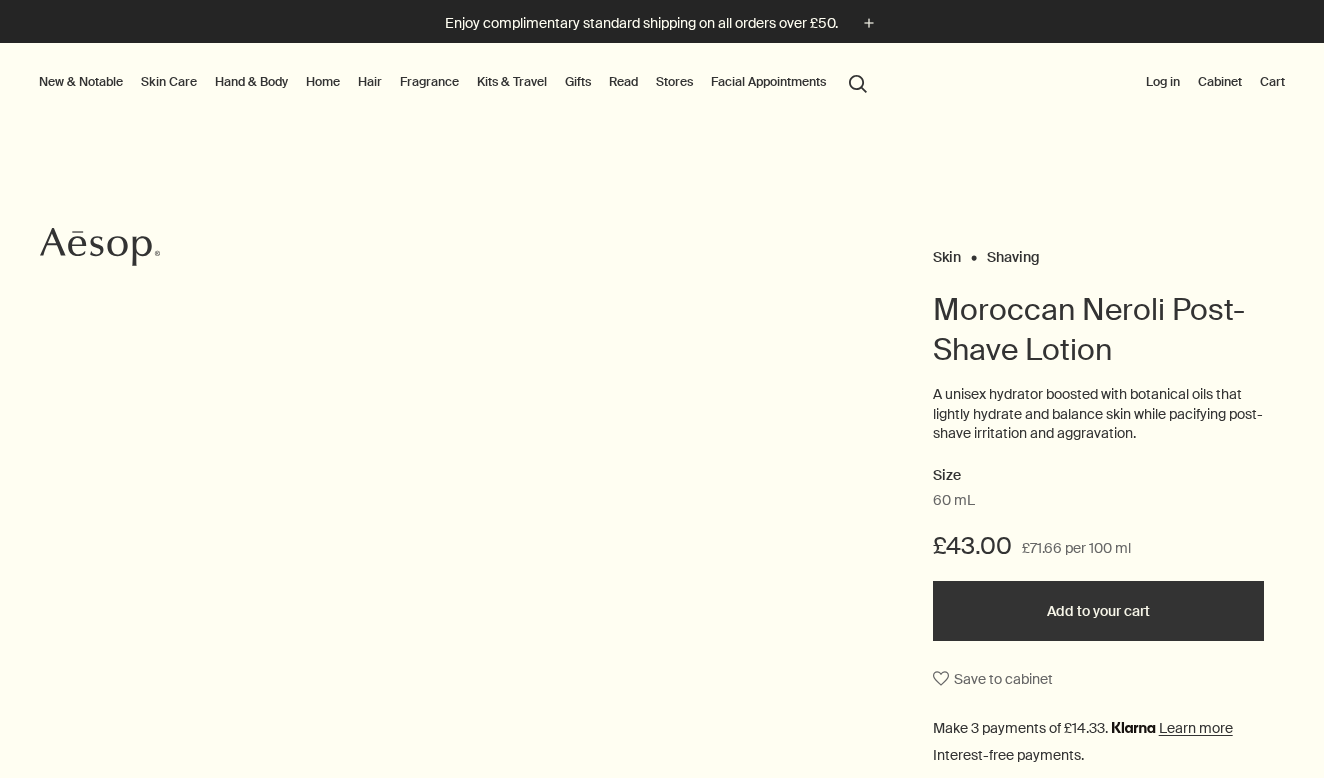 scroll, scrollTop: 0, scrollLeft: 0, axis: both 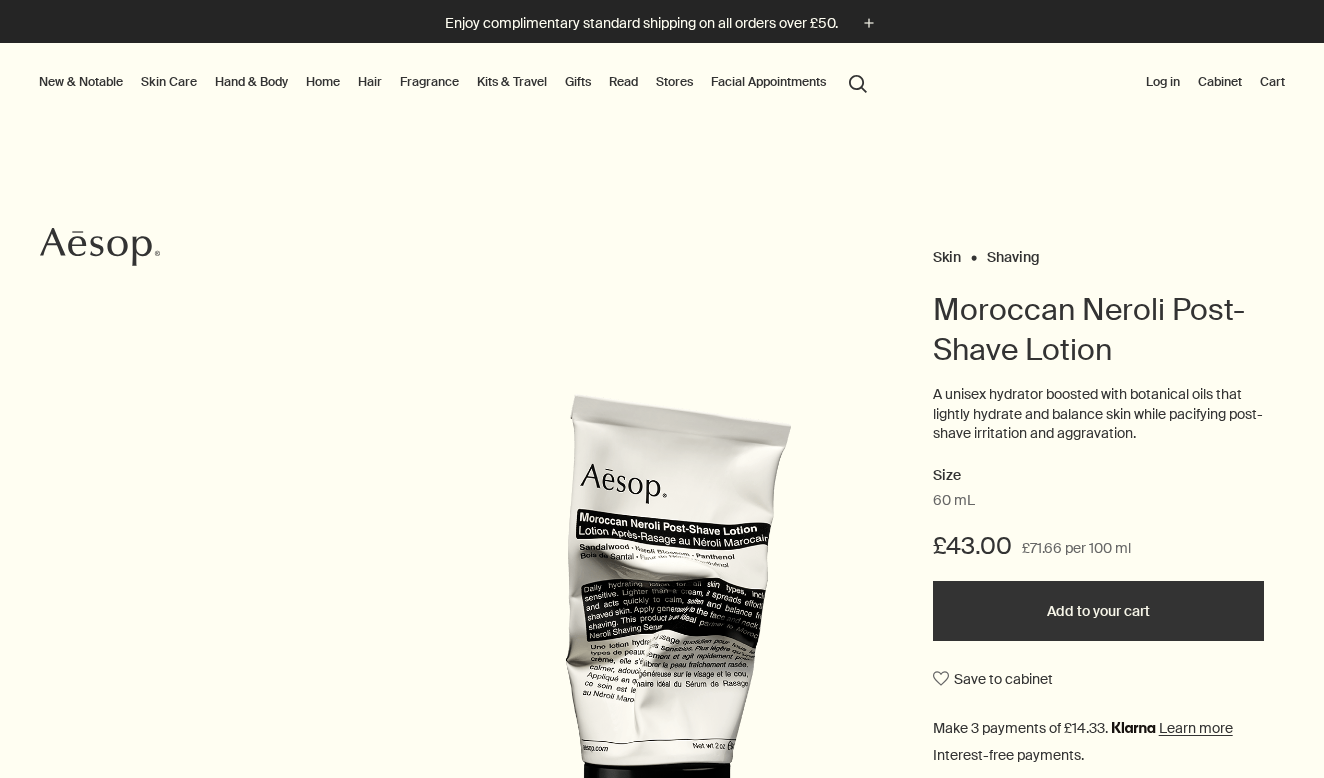 click on "Add to your cart" at bounding box center (1098, 611) 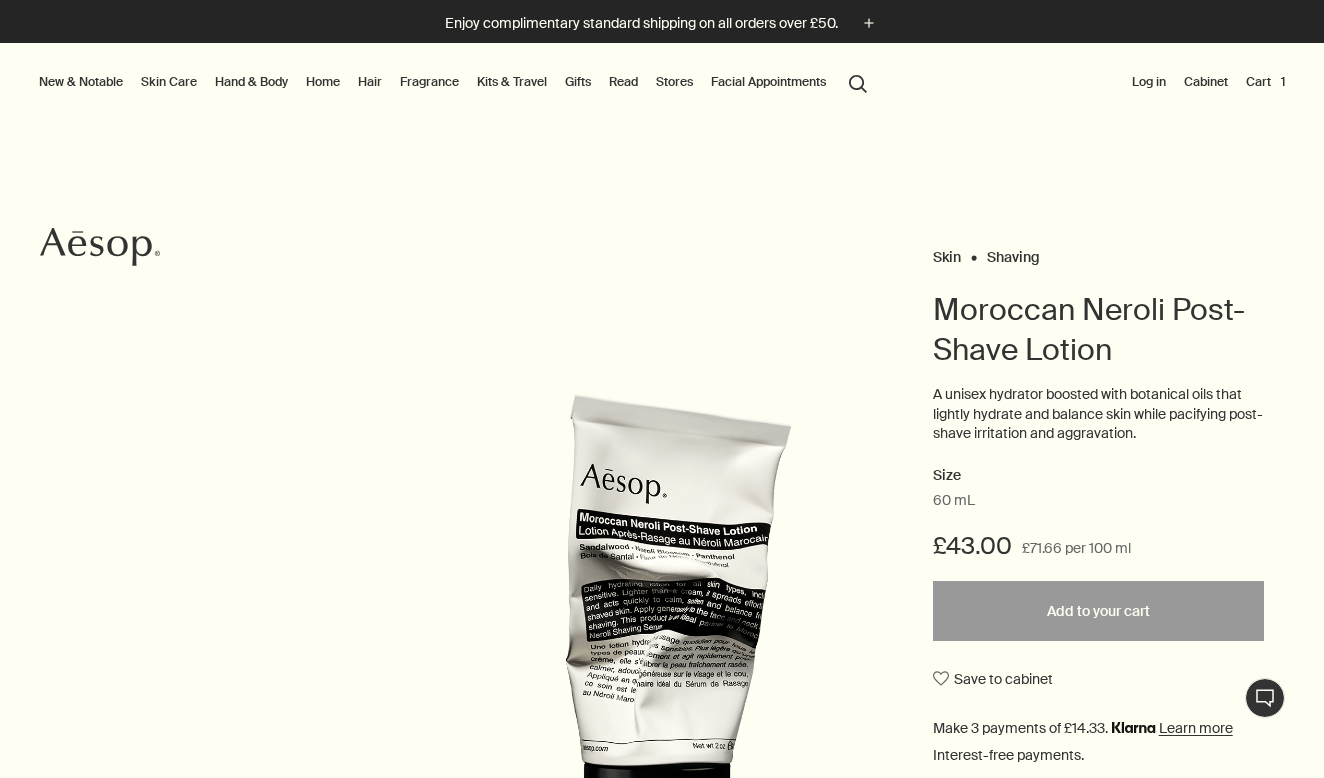 scroll, scrollTop: 0, scrollLeft: 0, axis: both 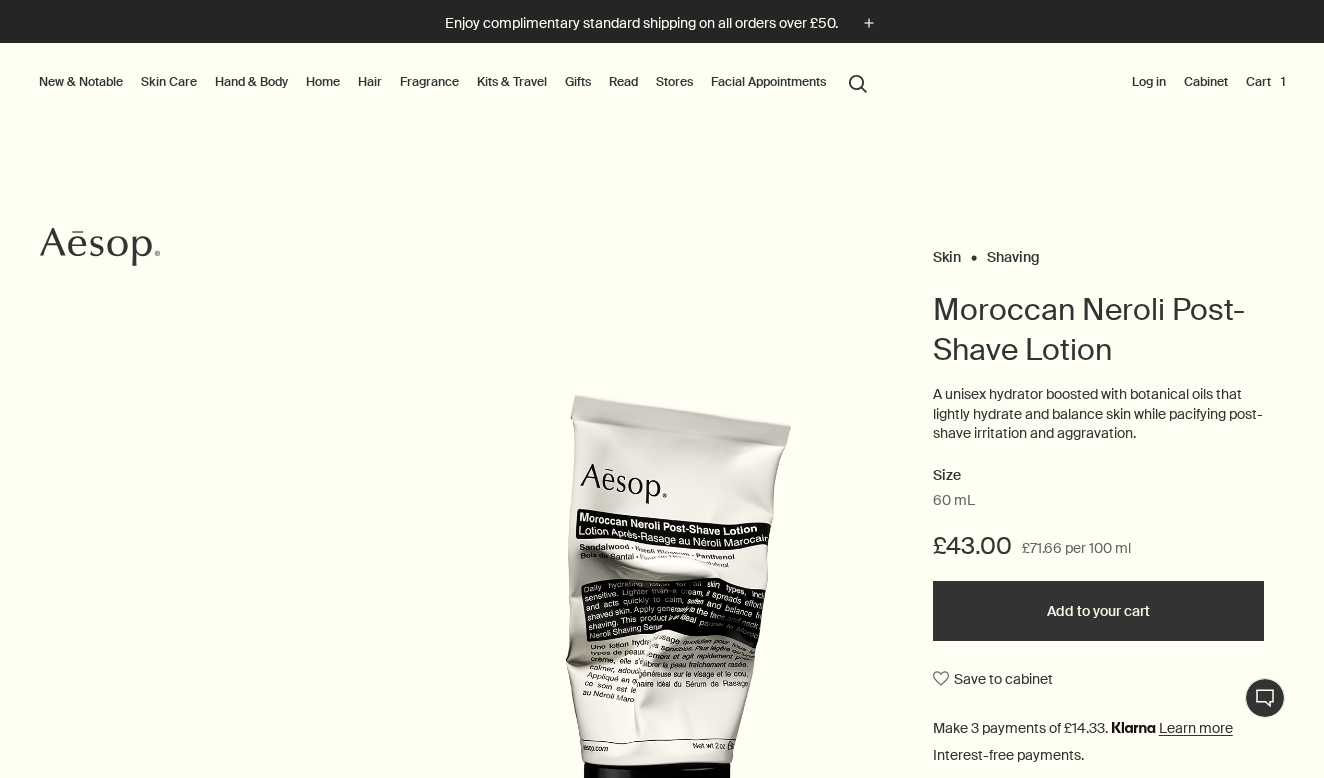 click on "Skin Care" at bounding box center (169, 82) 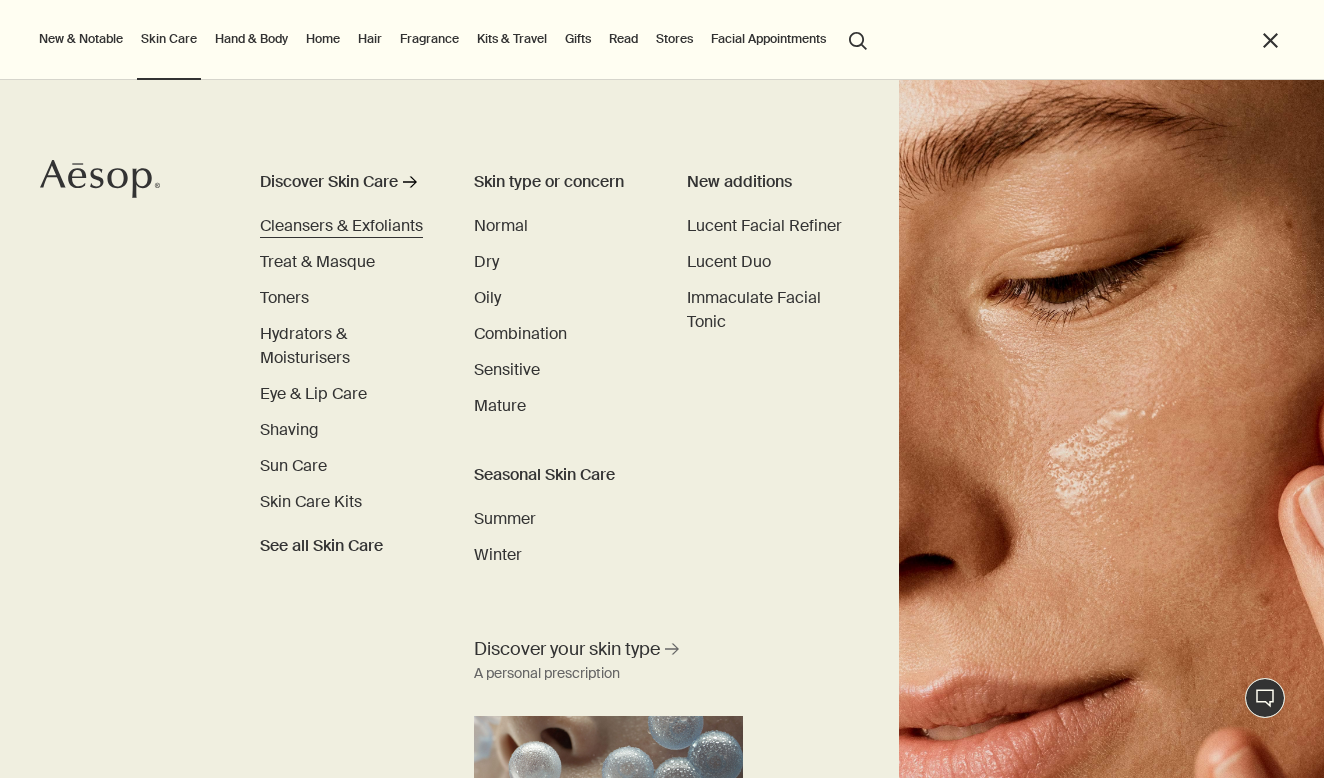 click on "Cleansers & Exfoliants" at bounding box center (341, 225) 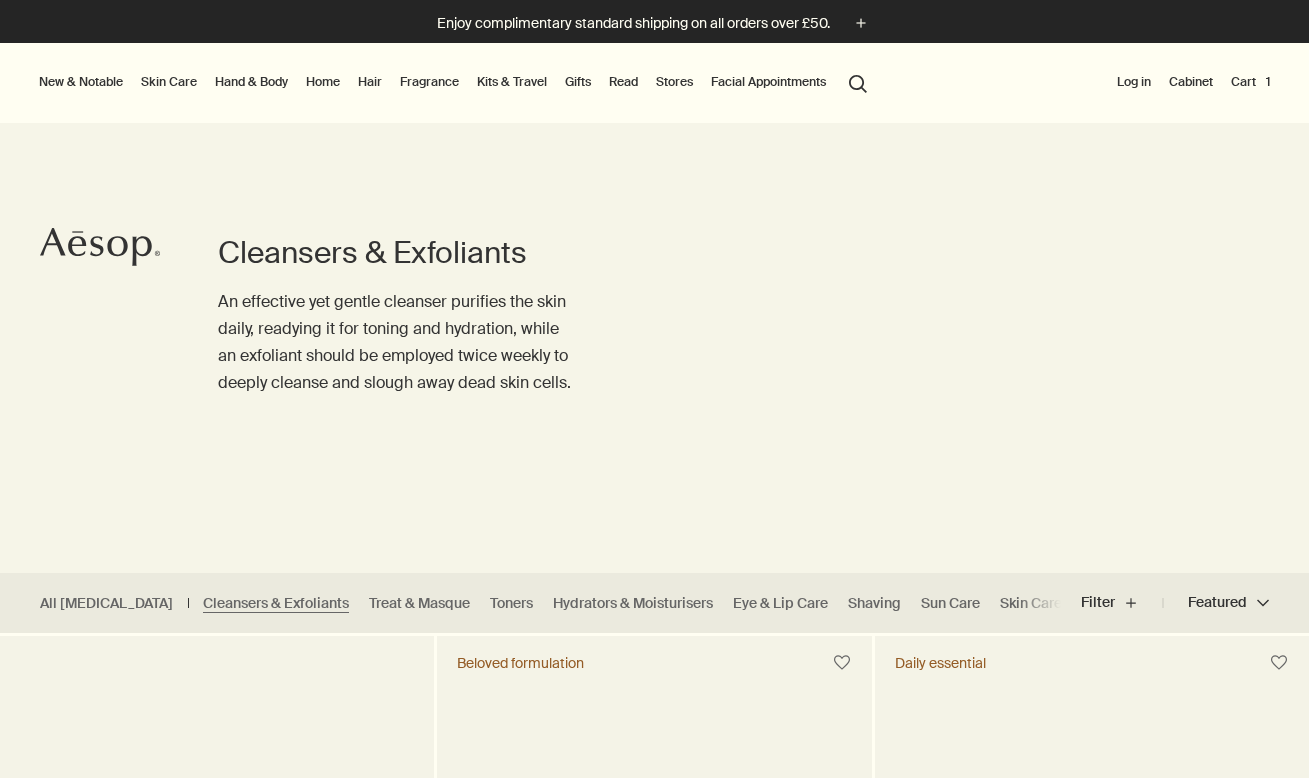 scroll, scrollTop: 0, scrollLeft: 0, axis: both 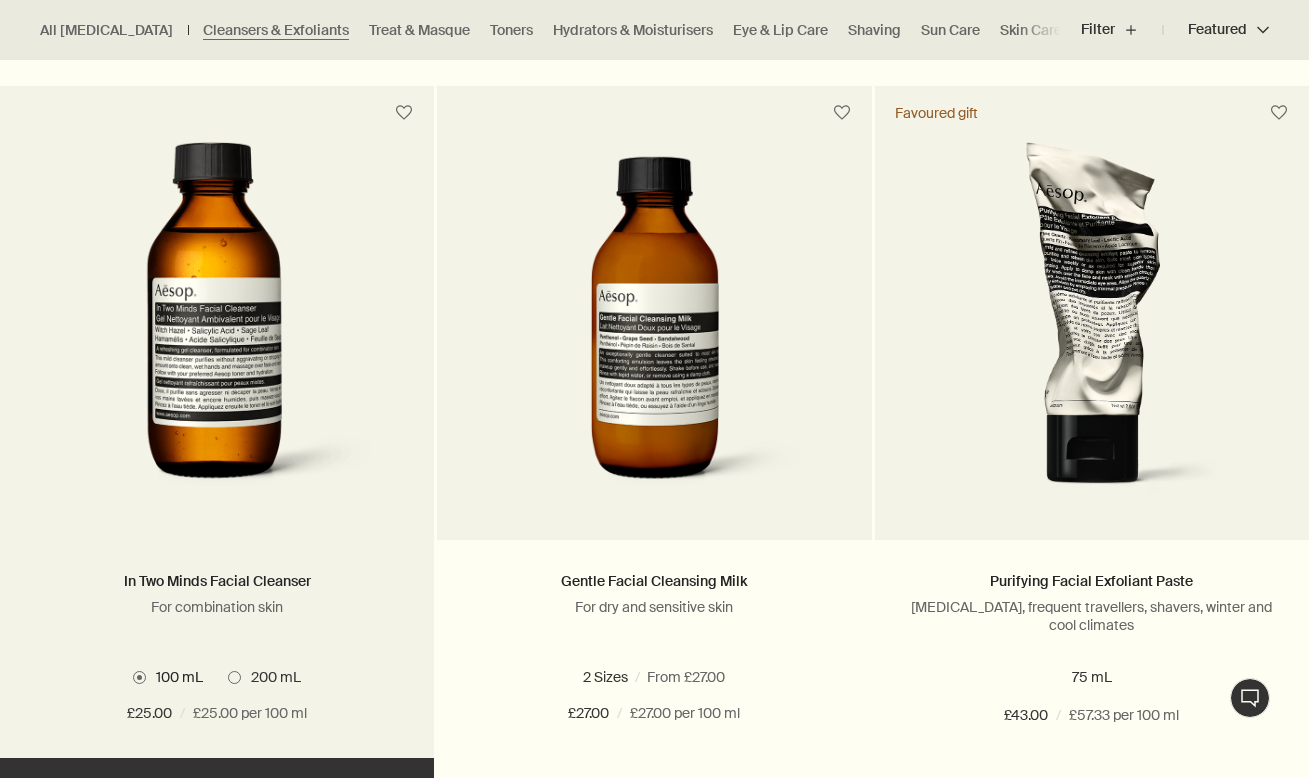 click at bounding box center [234, 677] 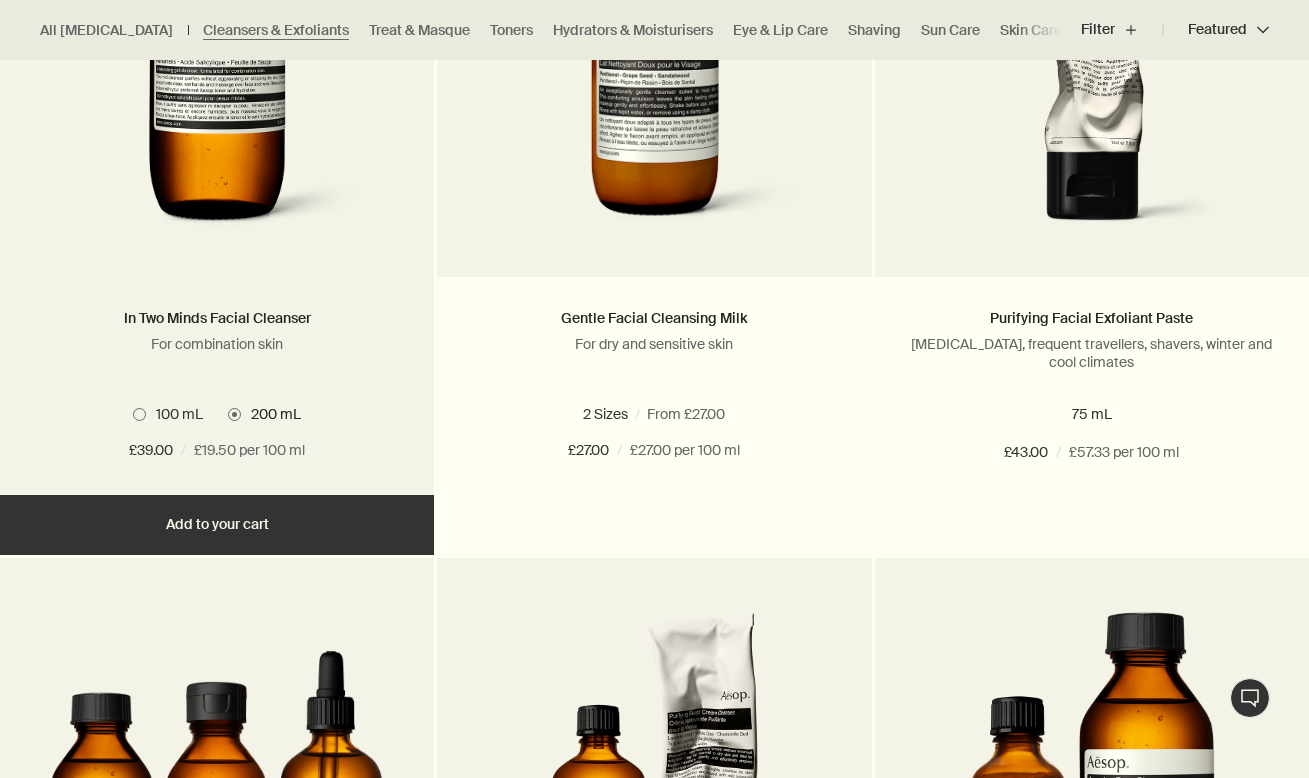scroll, scrollTop: 2292, scrollLeft: 0, axis: vertical 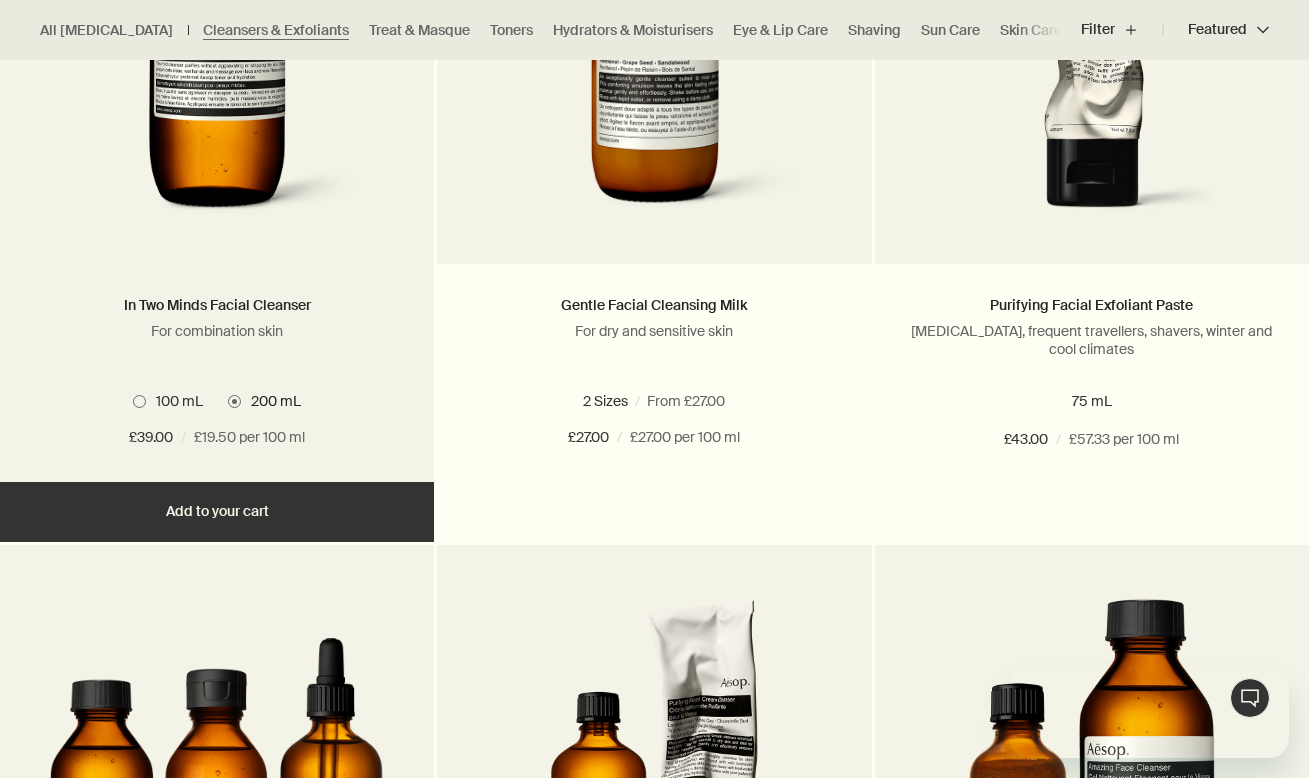 click on "Add Add to your cart" at bounding box center (217, 512) 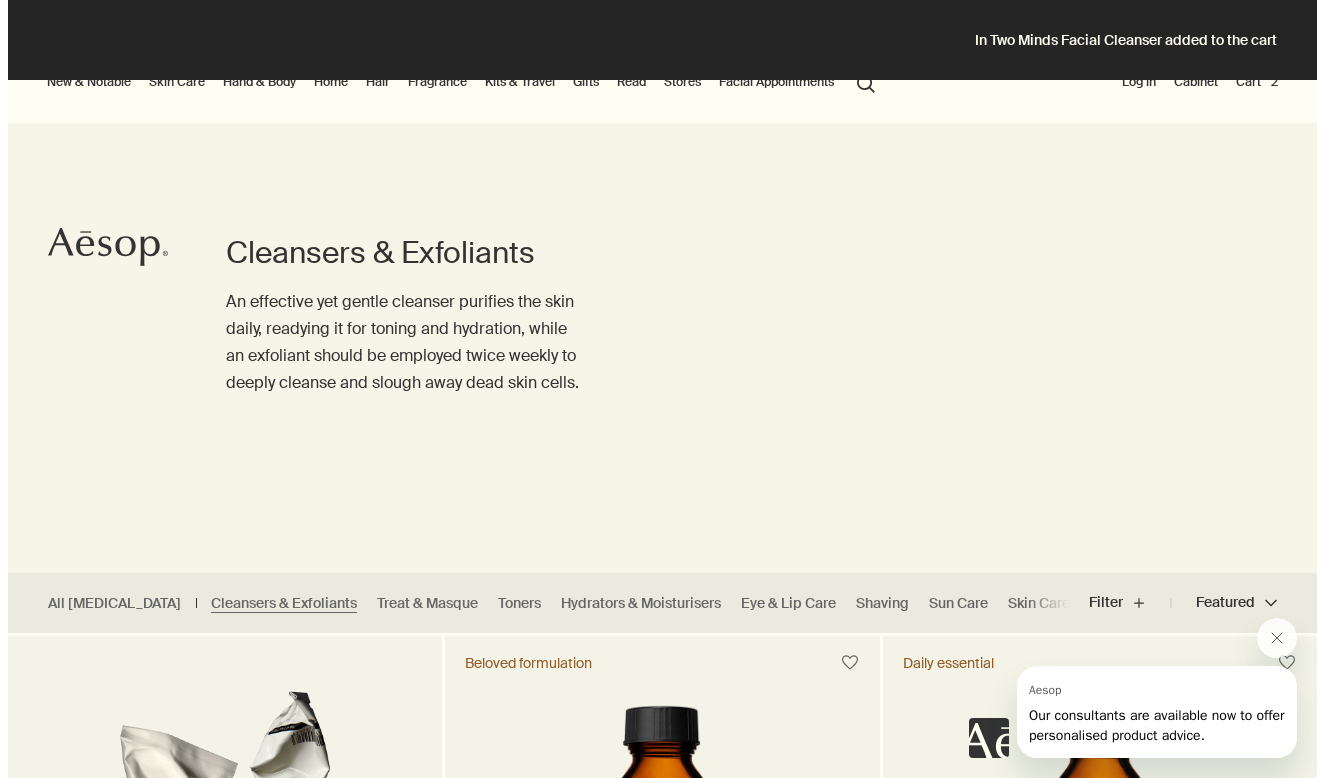 scroll, scrollTop: 0, scrollLeft: 0, axis: both 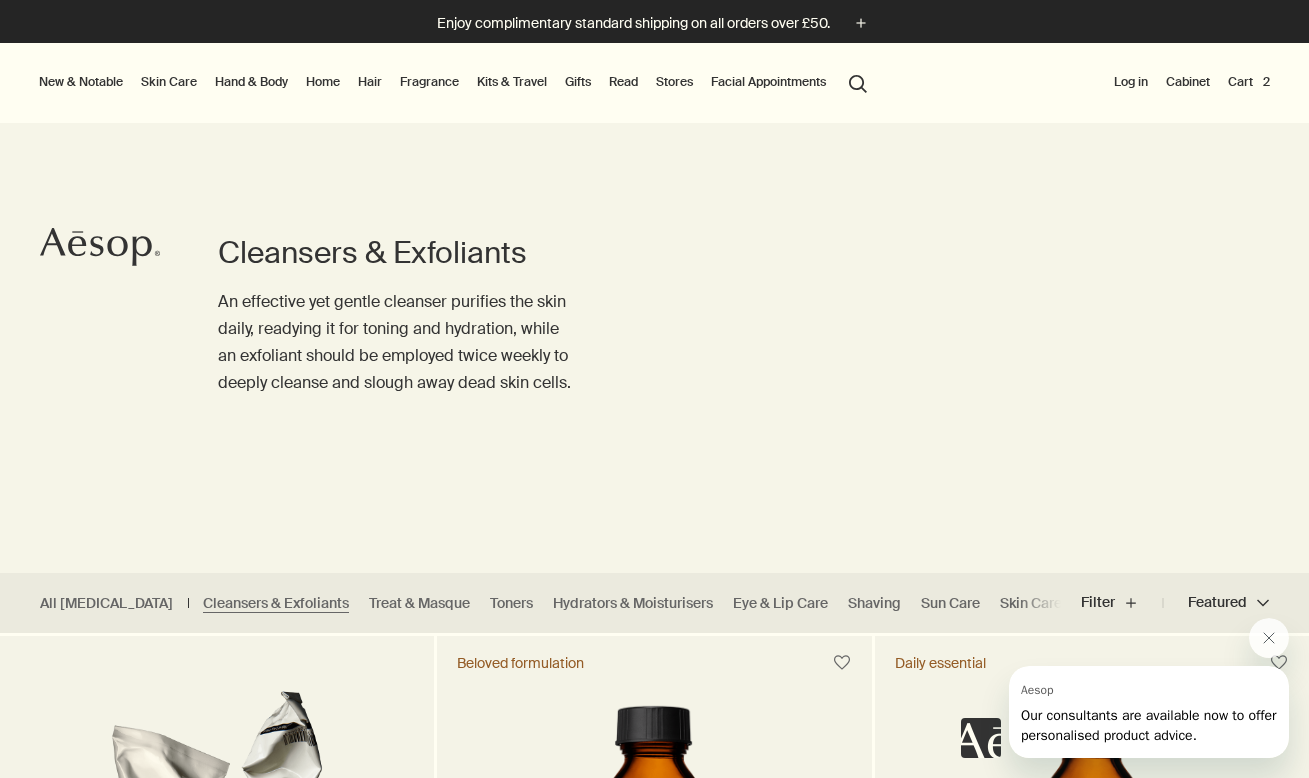 click on "Cart 2" at bounding box center [1249, 82] 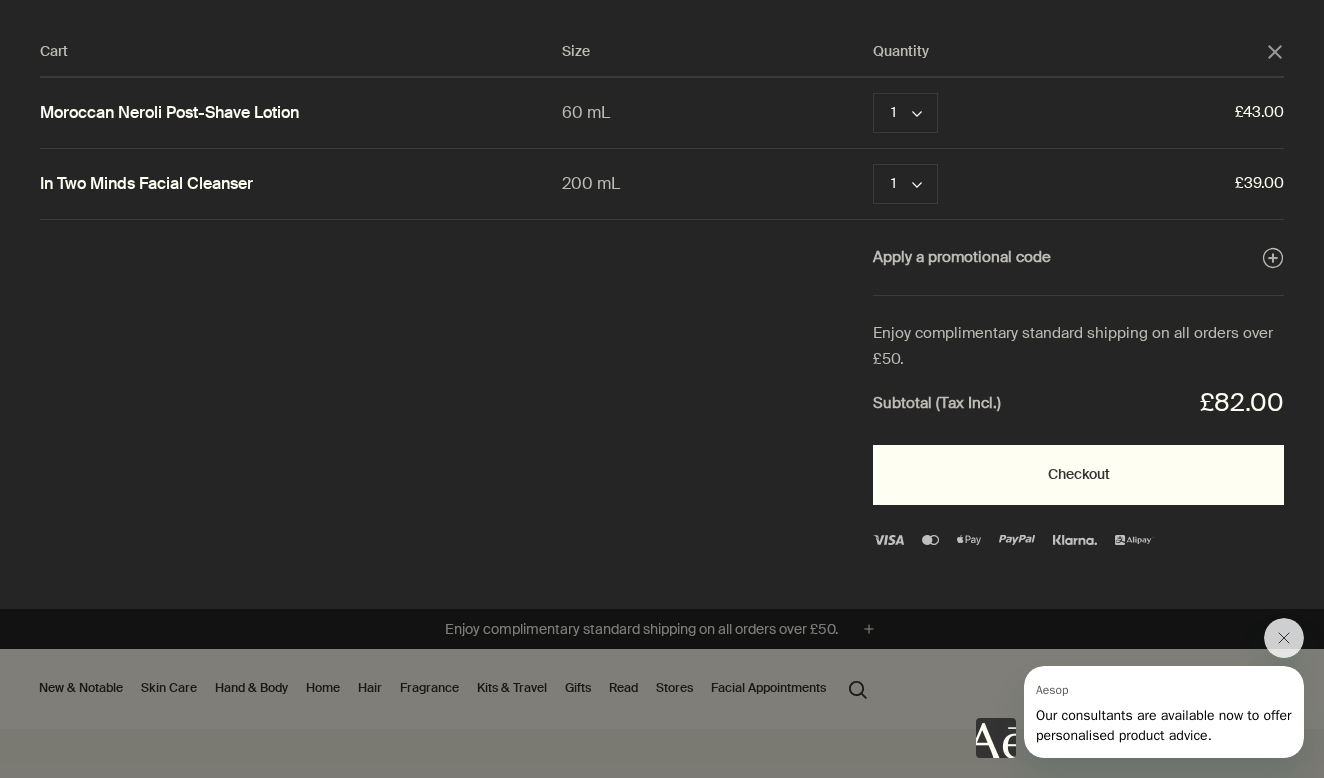 click on "Checkout" at bounding box center [1078, 475] 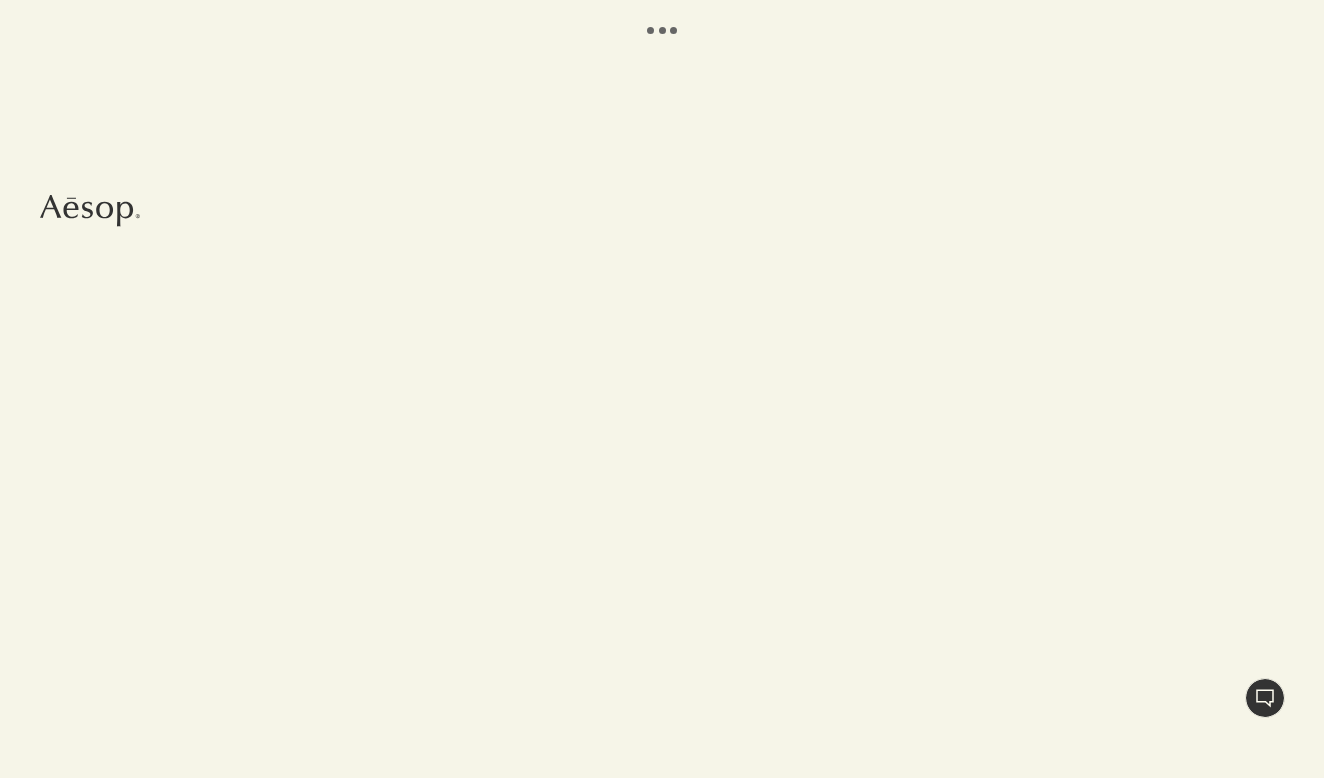 scroll, scrollTop: 0, scrollLeft: 0, axis: both 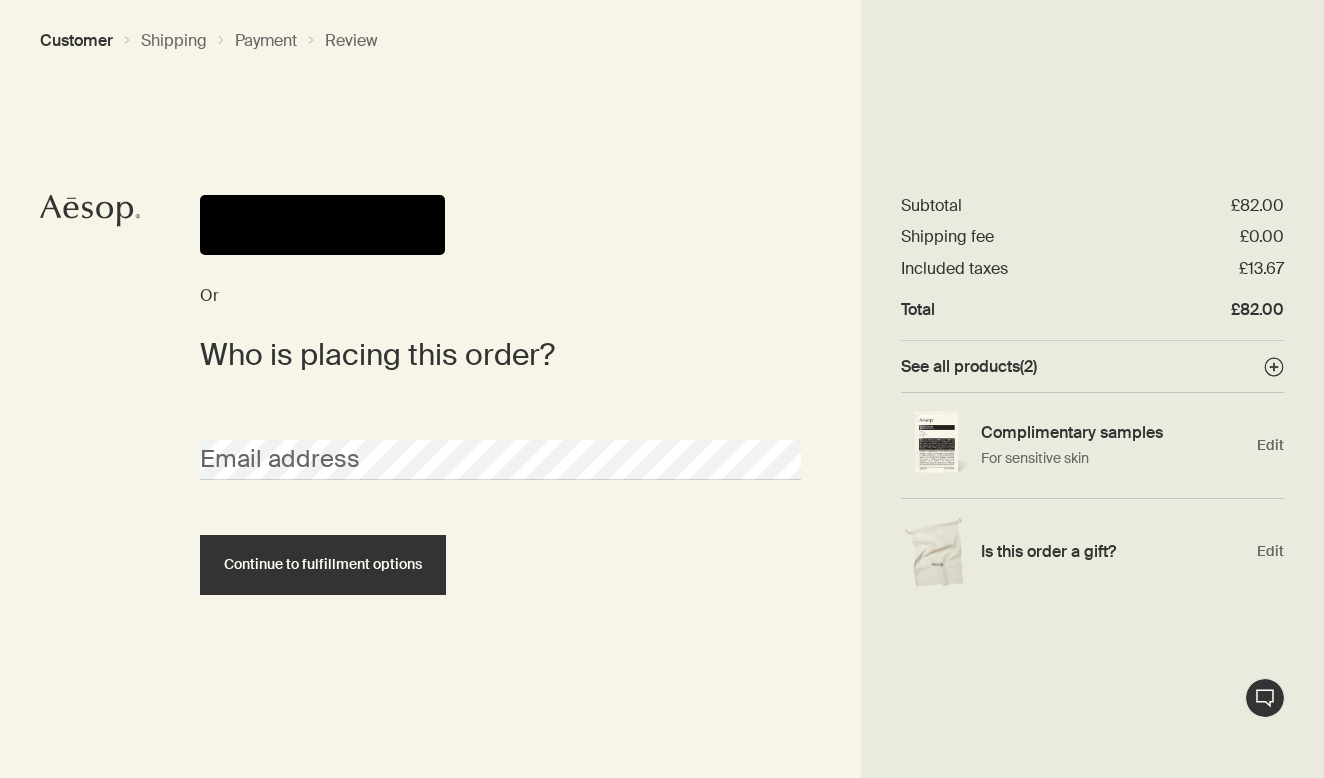 click at bounding box center (322, 225) 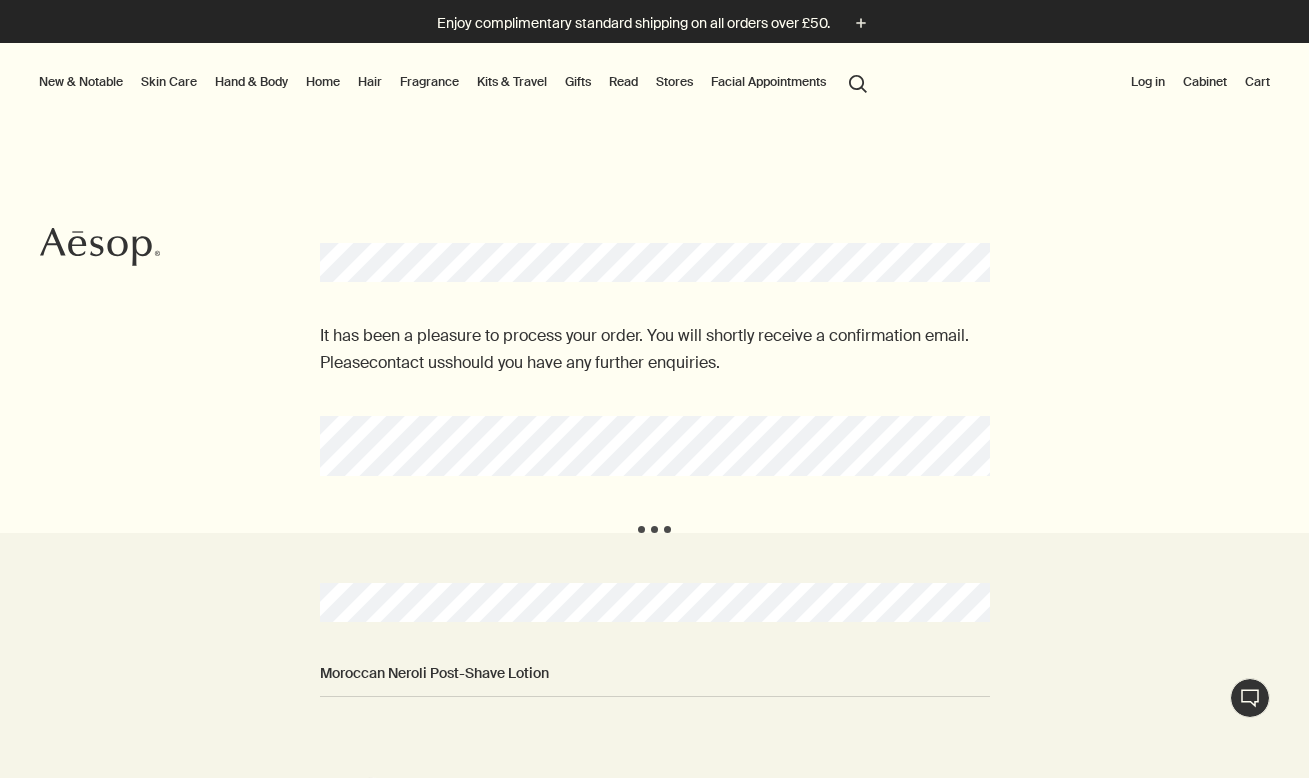 scroll, scrollTop: 0, scrollLeft: 0, axis: both 